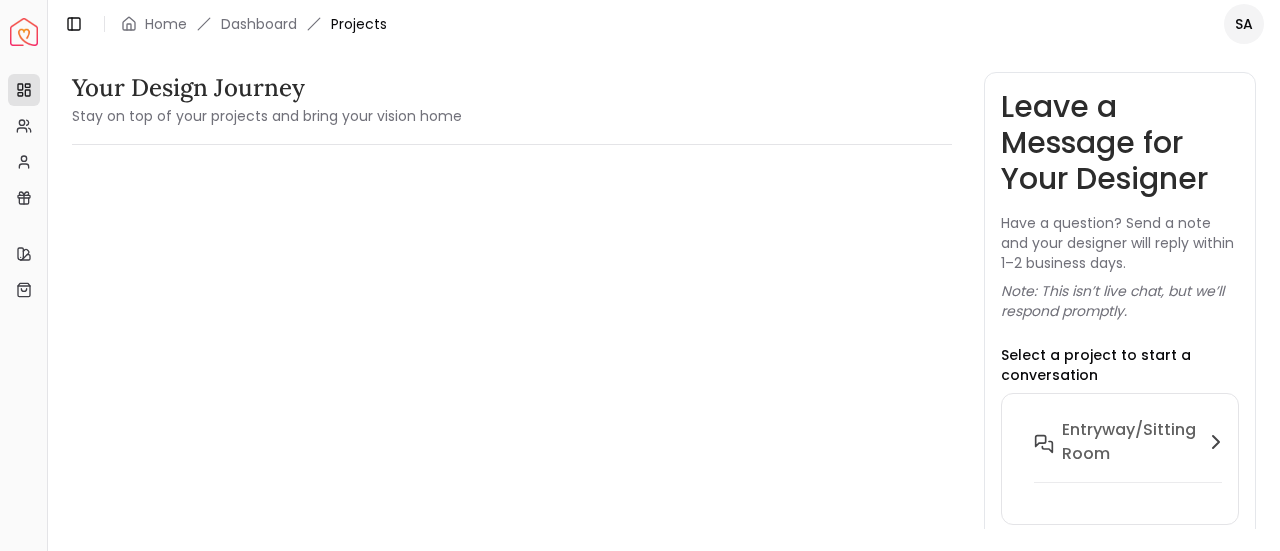 scroll, scrollTop: 0, scrollLeft: 0, axis: both 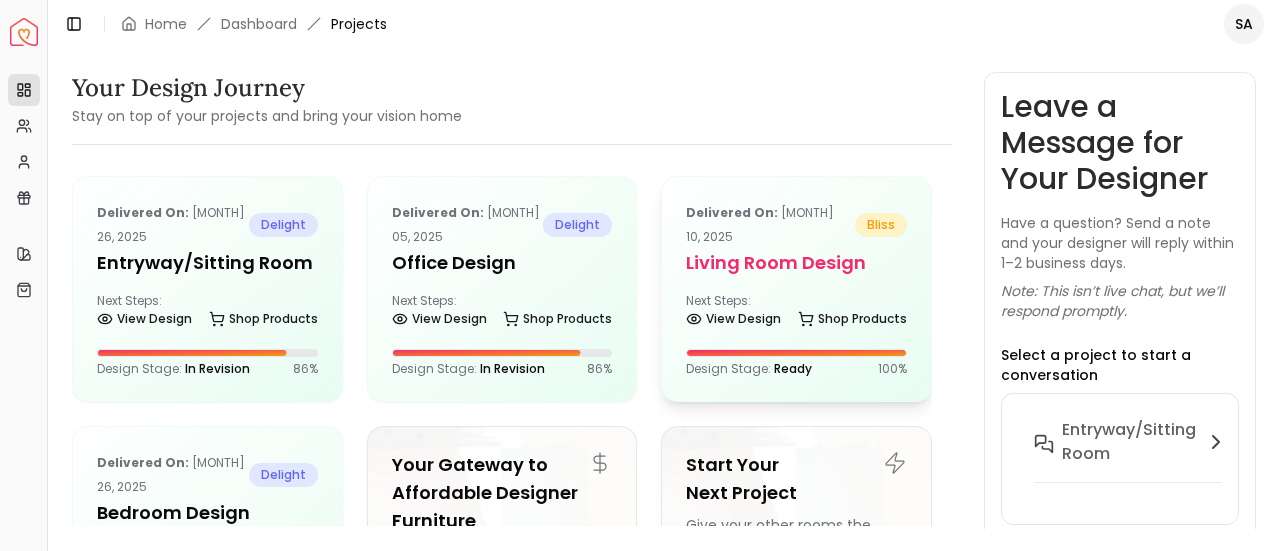 click on "Living Room design" at bounding box center (796, 263) 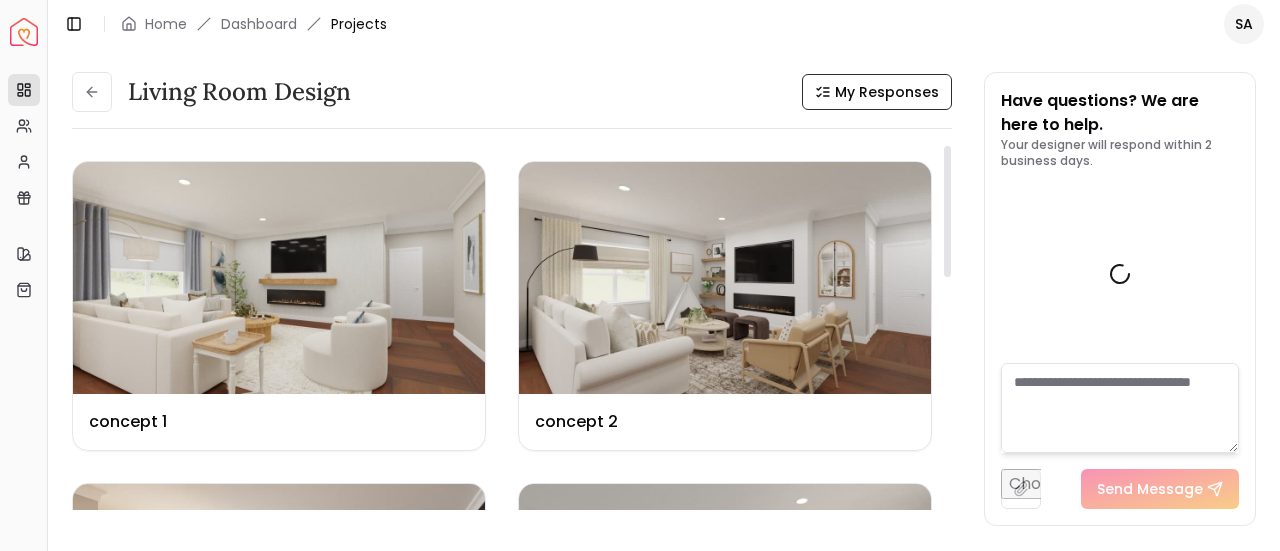 scroll, scrollTop: 6580, scrollLeft: 0, axis: vertical 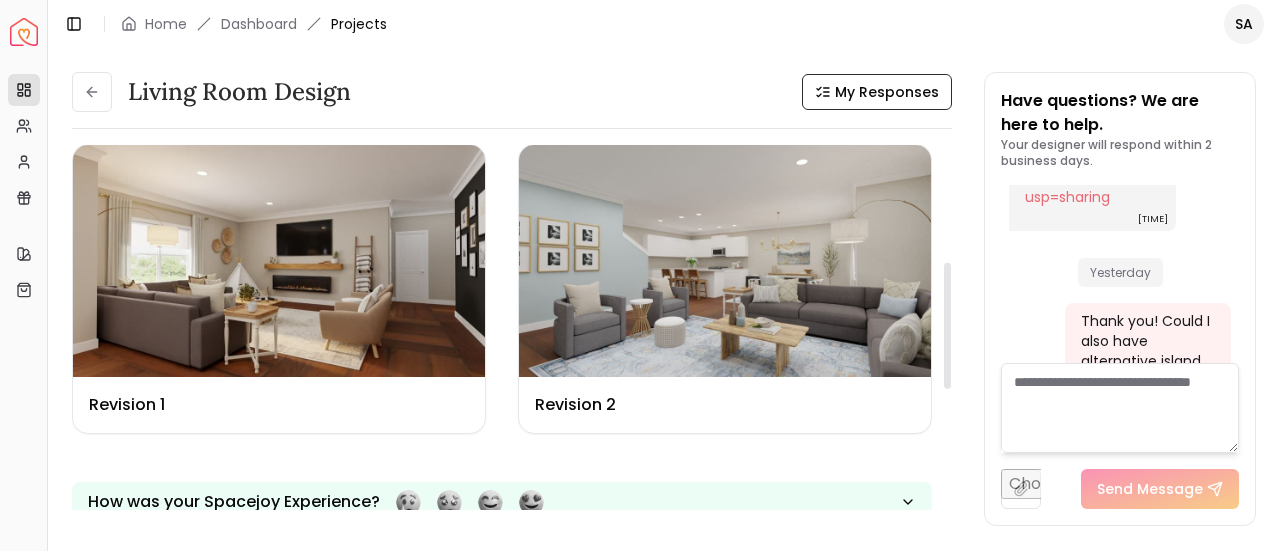 click at bounding box center (725, 261) 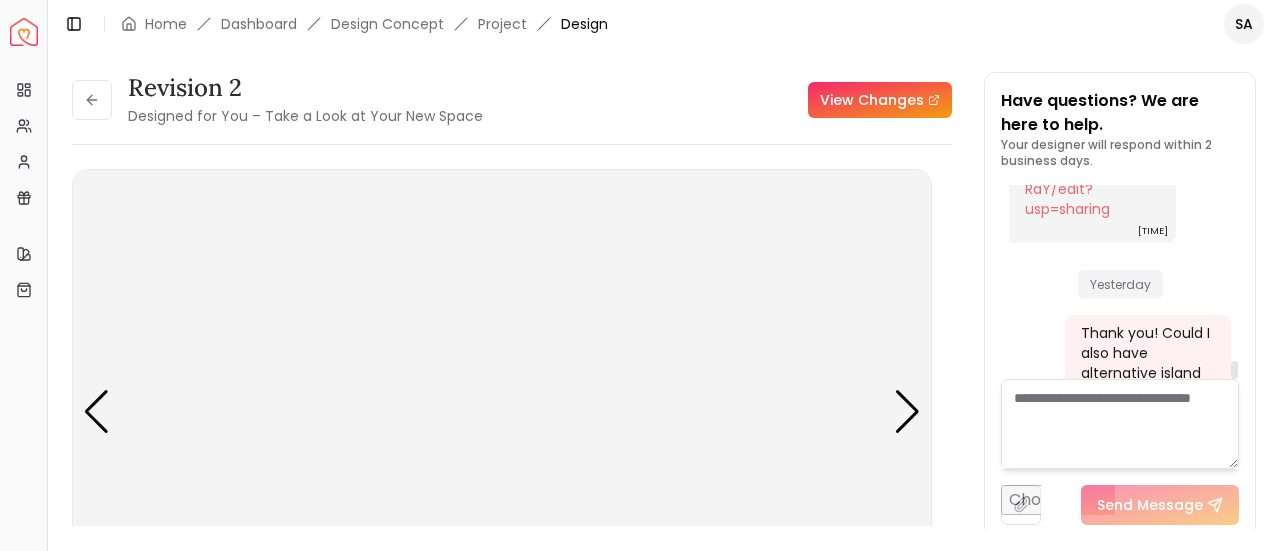 scroll, scrollTop: 6564, scrollLeft: 0, axis: vertical 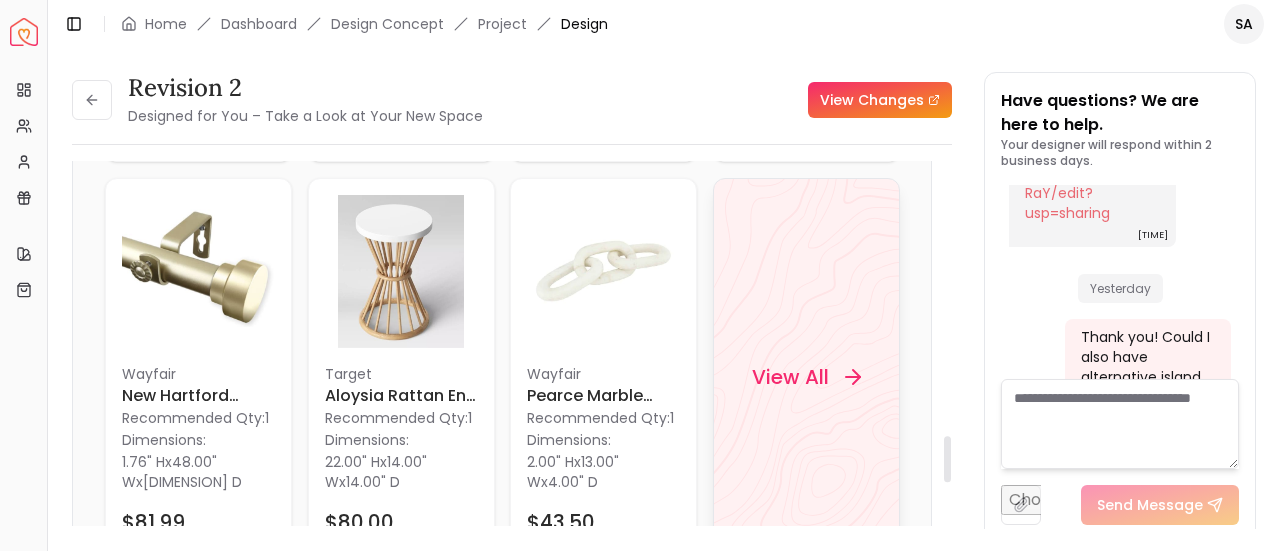 click on "View All" at bounding box center (805, 377) 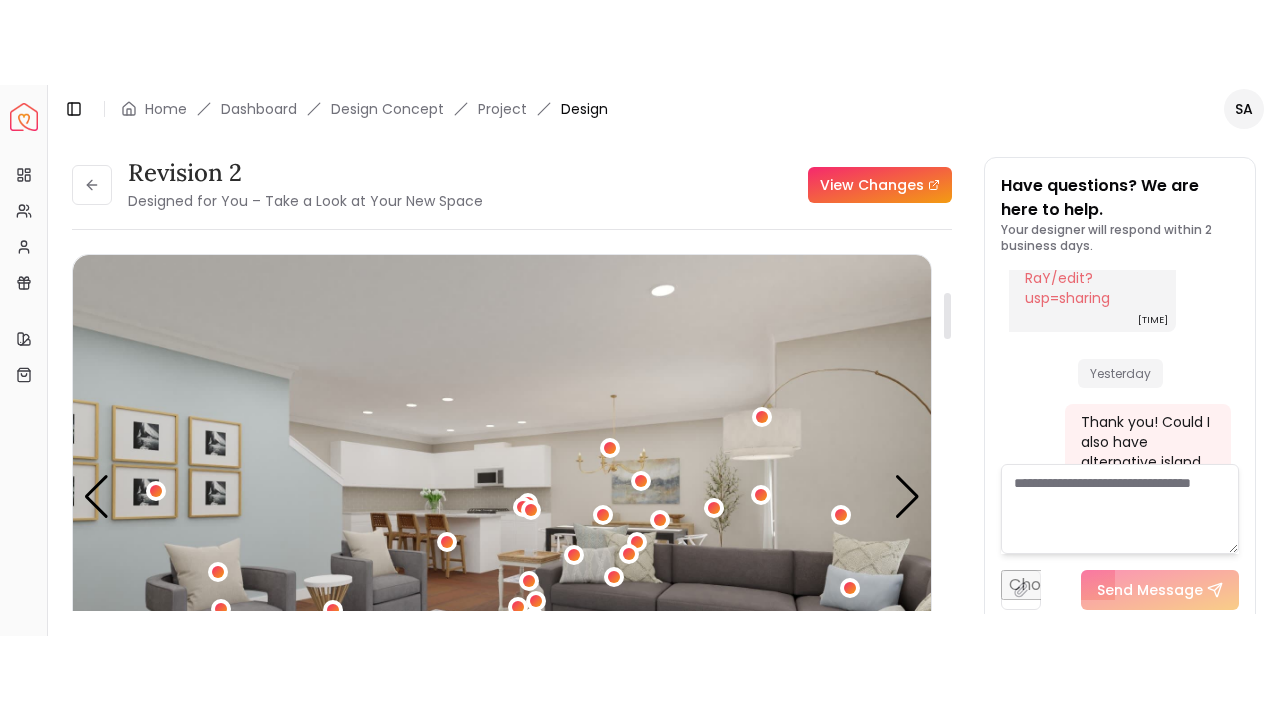 scroll, scrollTop: 363, scrollLeft: 0, axis: vertical 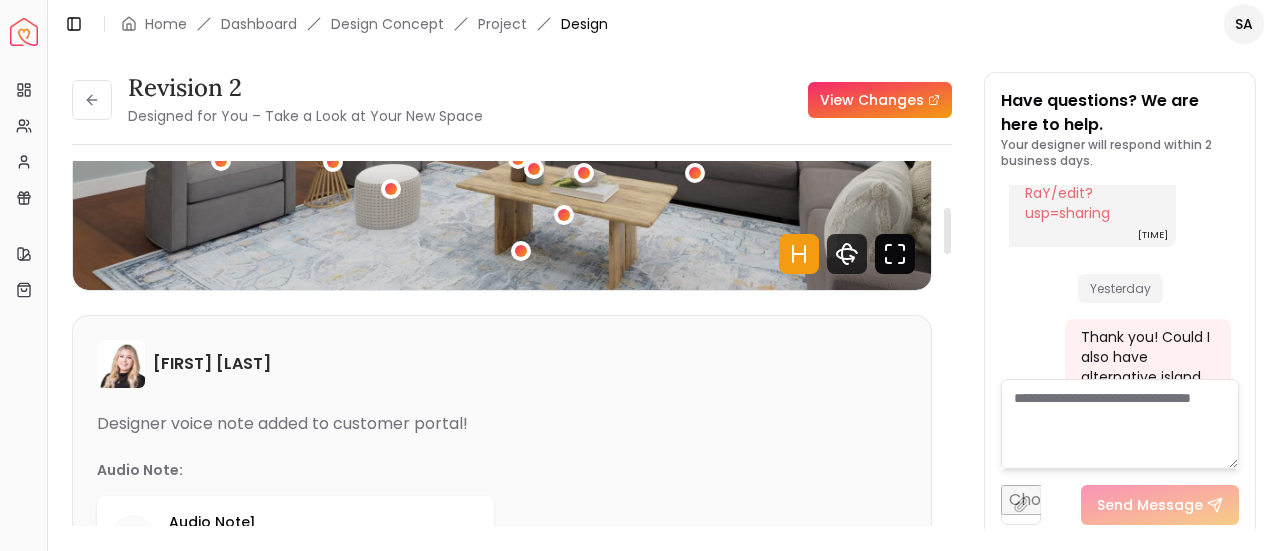 click 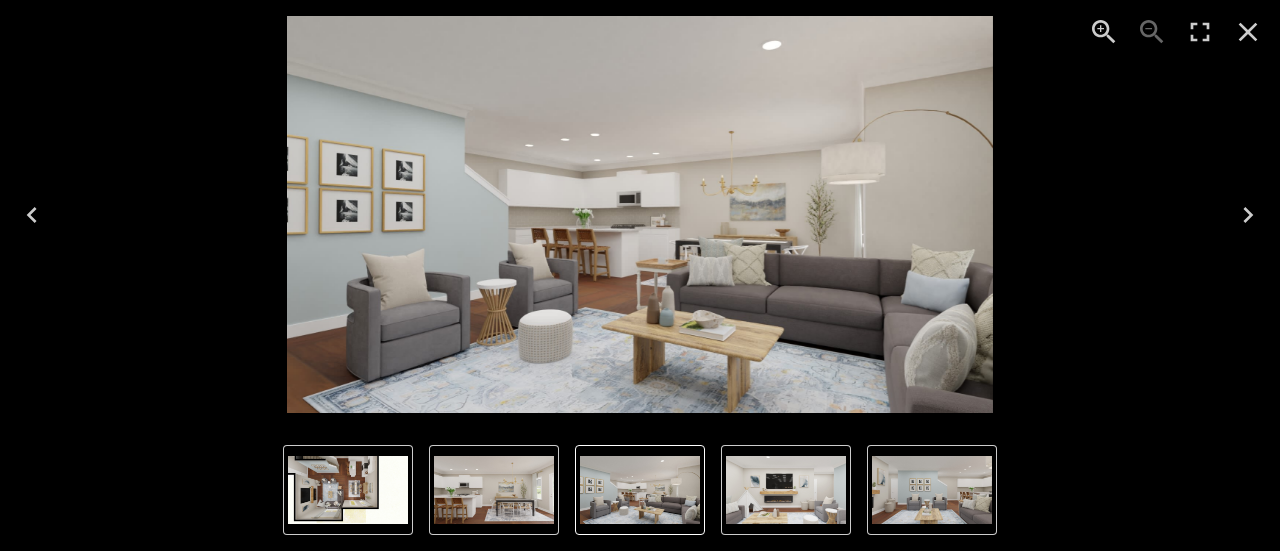 click 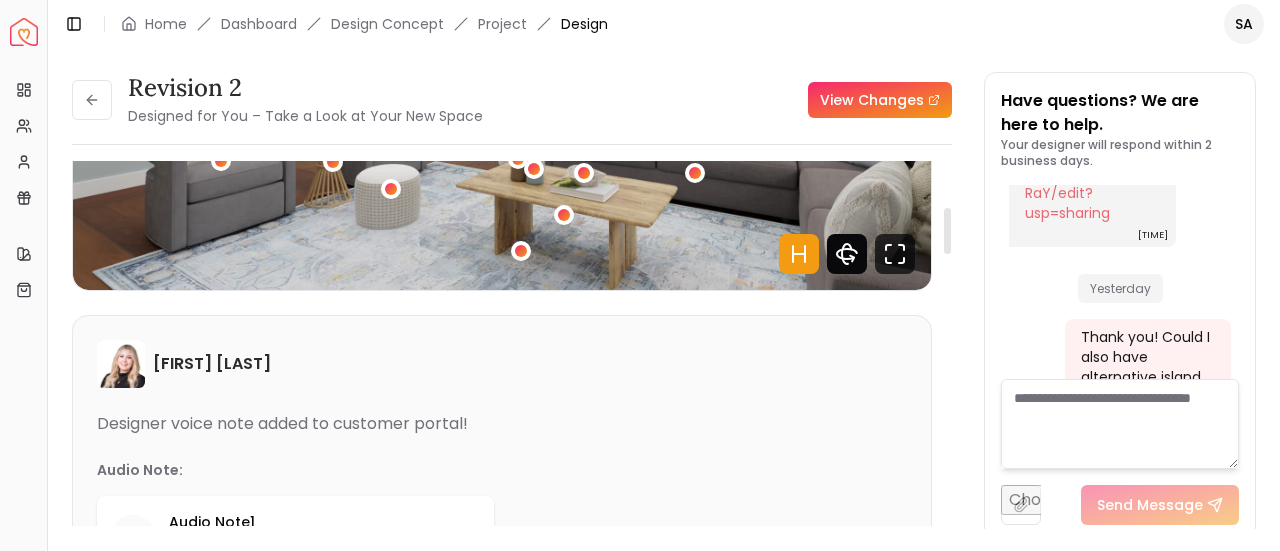 click 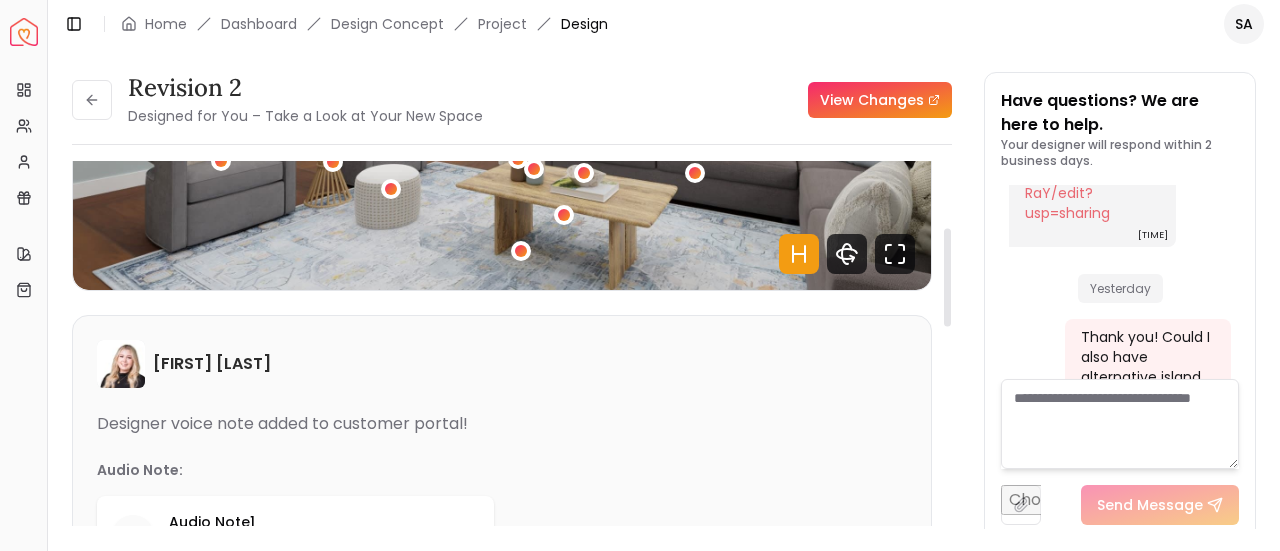 scroll, scrollTop: 6396, scrollLeft: 0, axis: vertical 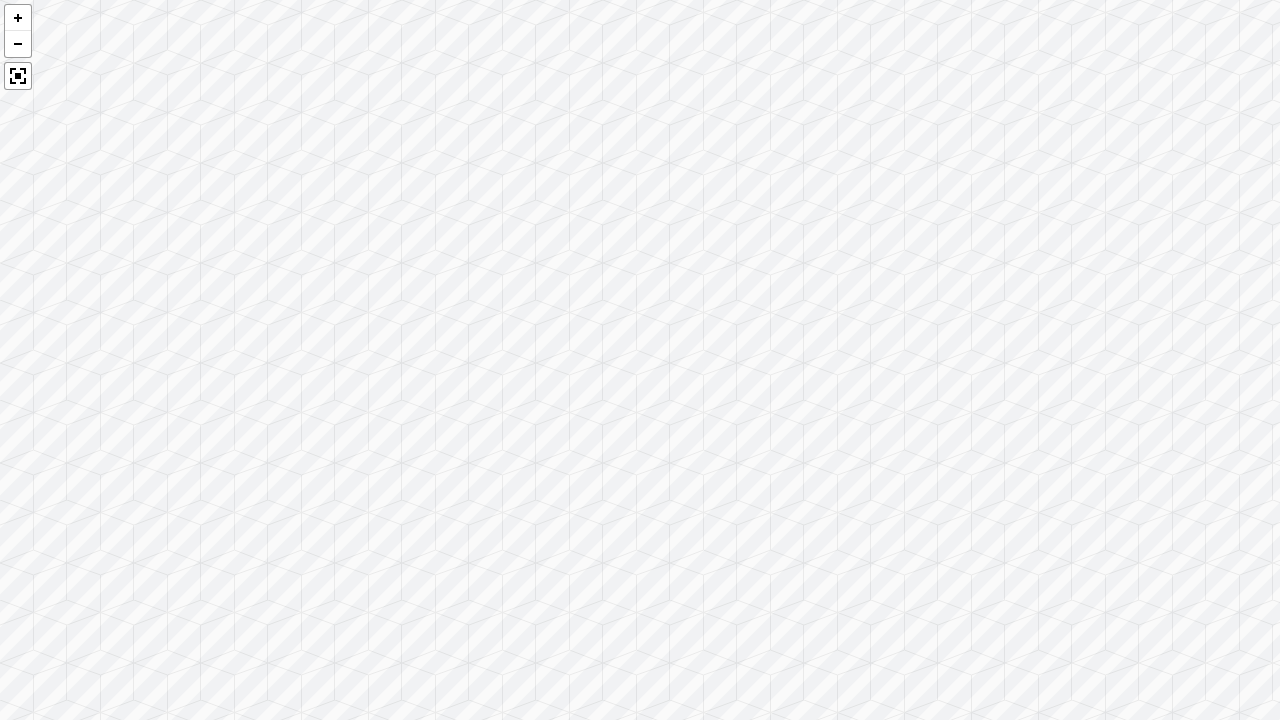 drag, startPoint x: 750, startPoint y: 433, endPoint x: 657, endPoint y: 285, distance: 174.79416 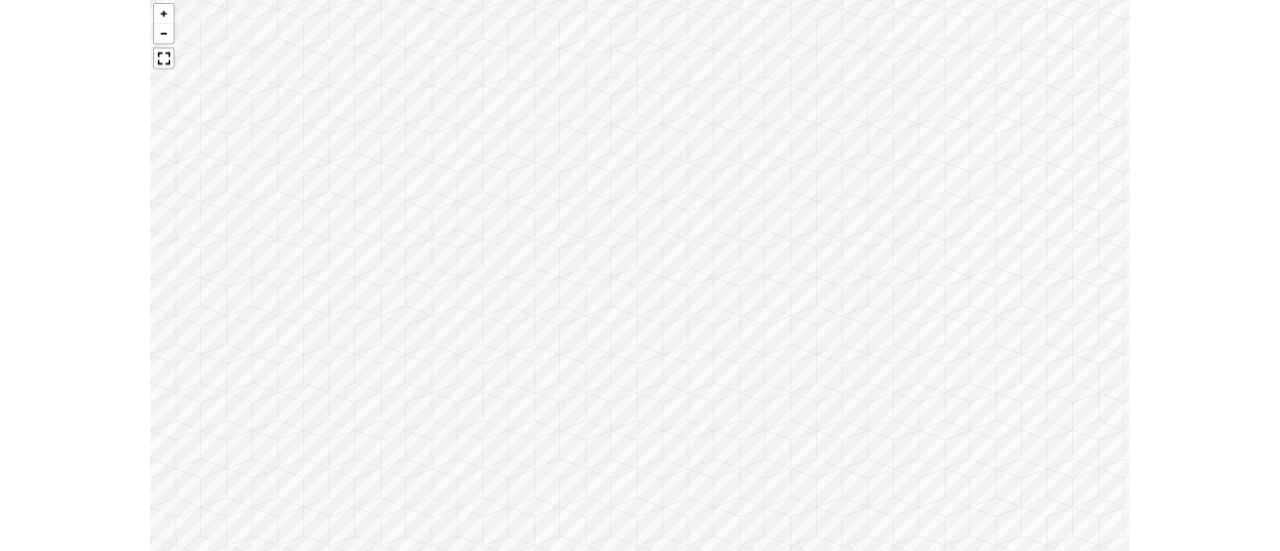 scroll, scrollTop: 6564, scrollLeft: 0, axis: vertical 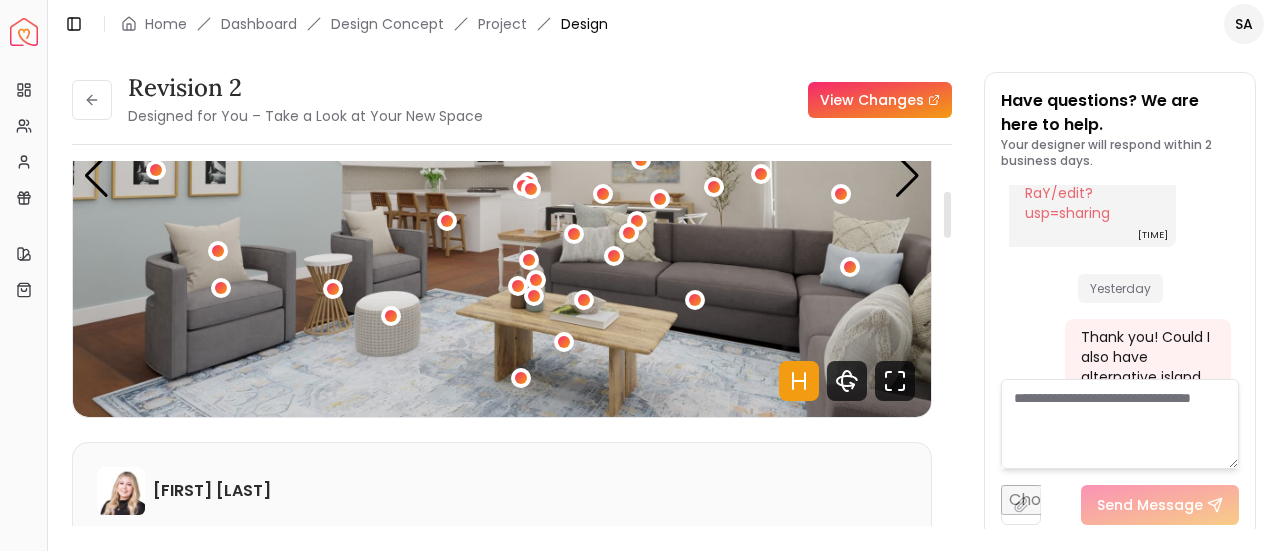 click 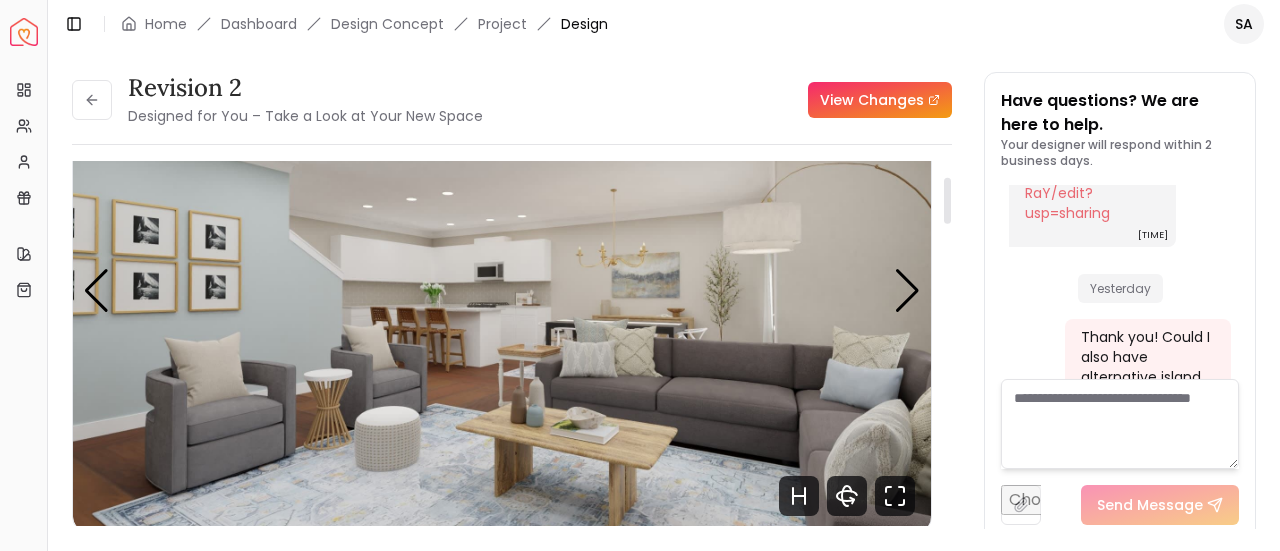 scroll, scrollTop: 124, scrollLeft: 0, axis: vertical 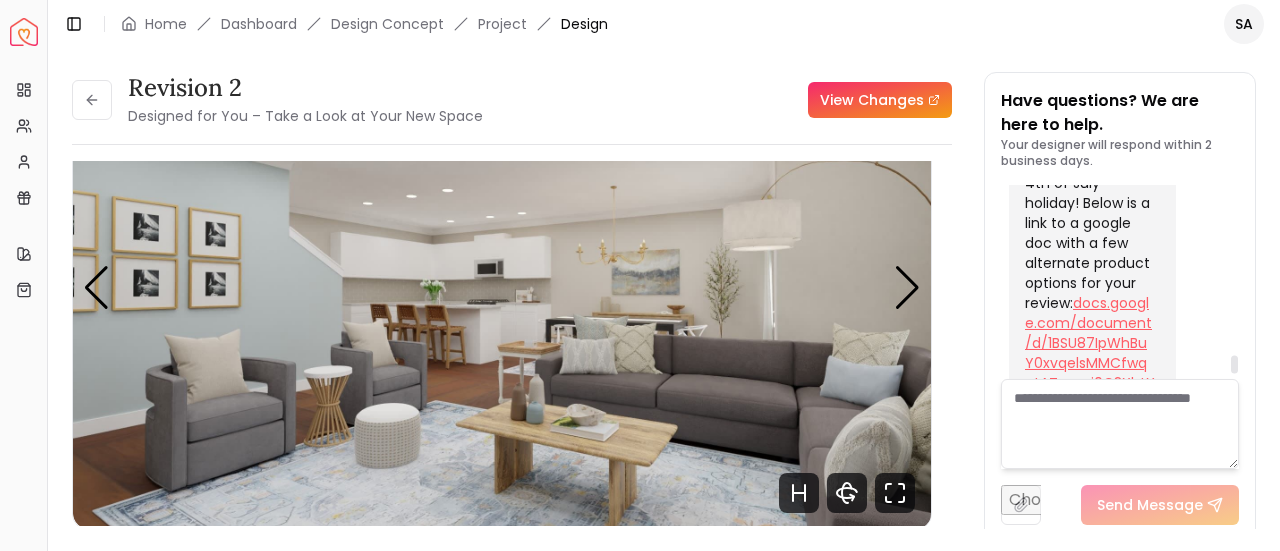 click on "docs.google.com/document/d/1BSU87IpWhBuY0xvqelsMMCfwqqtATgmoj0C3XbtYRaY/edit?usp=sharing" at bounding box center (1090, 363) 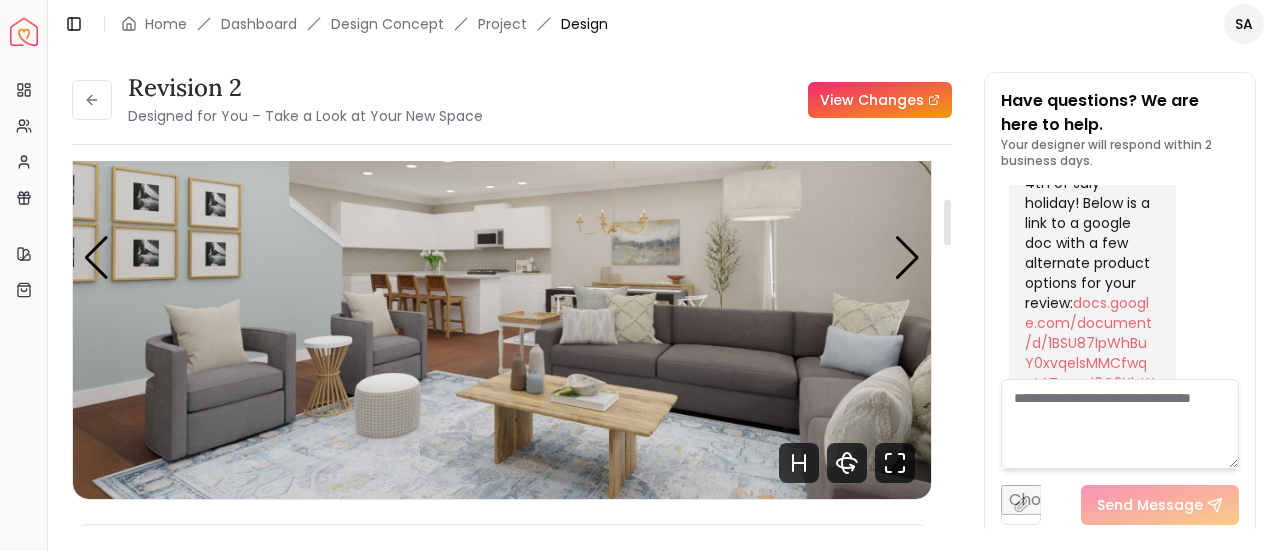 scroll, scrollTop: 148, scrollLeft: 0, axis: vertical 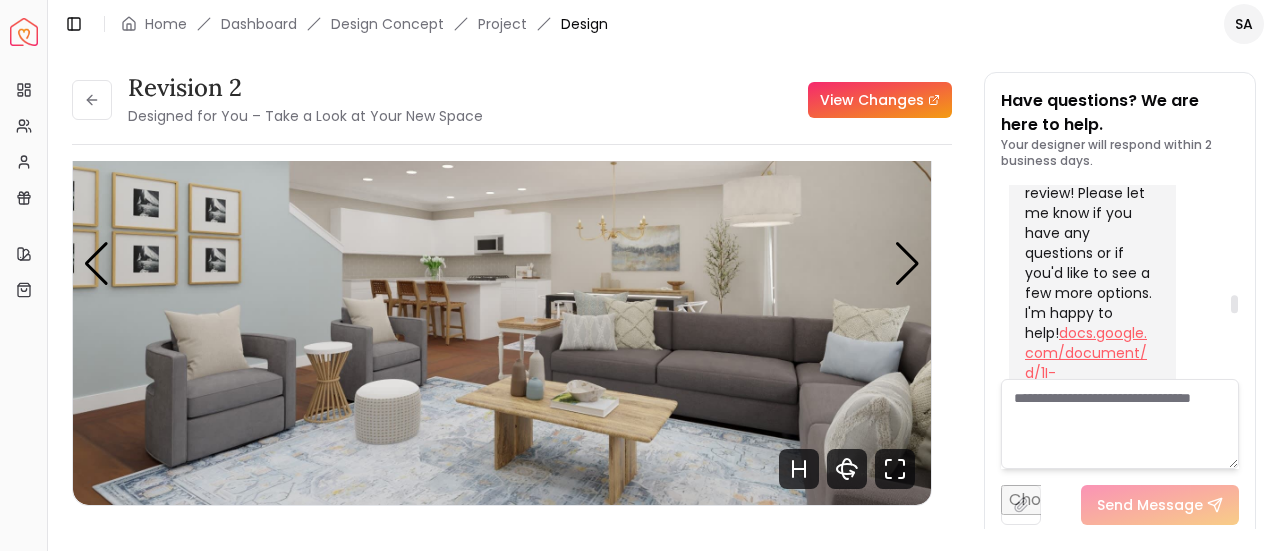 click on "docs.google.com/document/d/1I-usO1RGm2ECpttC5WrpwsIPzukGSd_HBcIEiTiw2XU/edit?usp=sharing" at bounding box center (1090, 393) 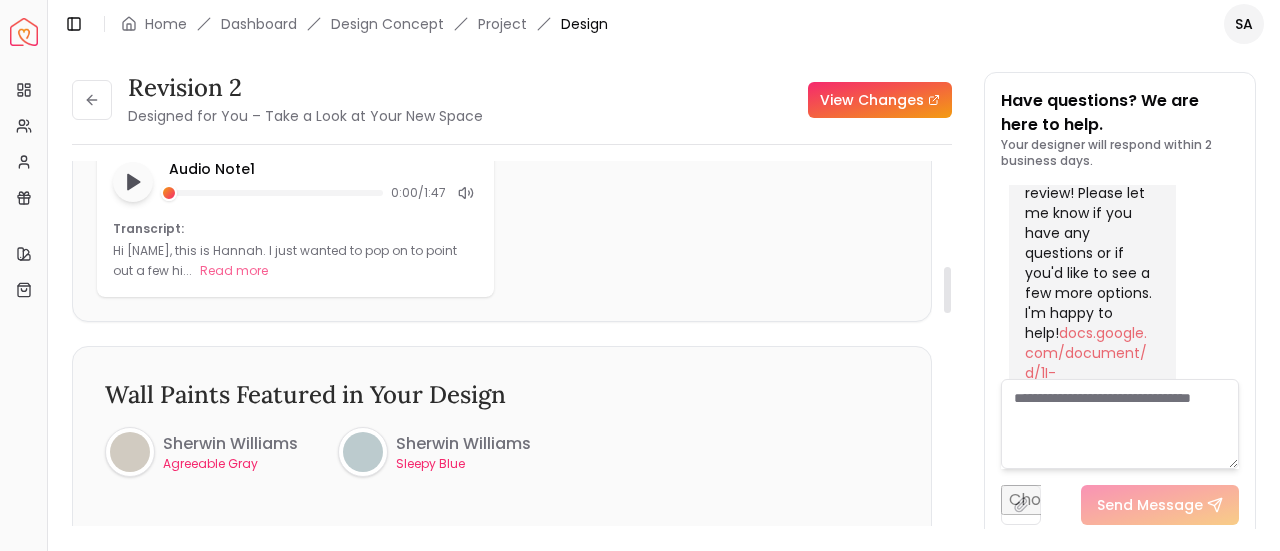 scroll, scrollTop: 854, scrollLeft: 0, axis: vertical 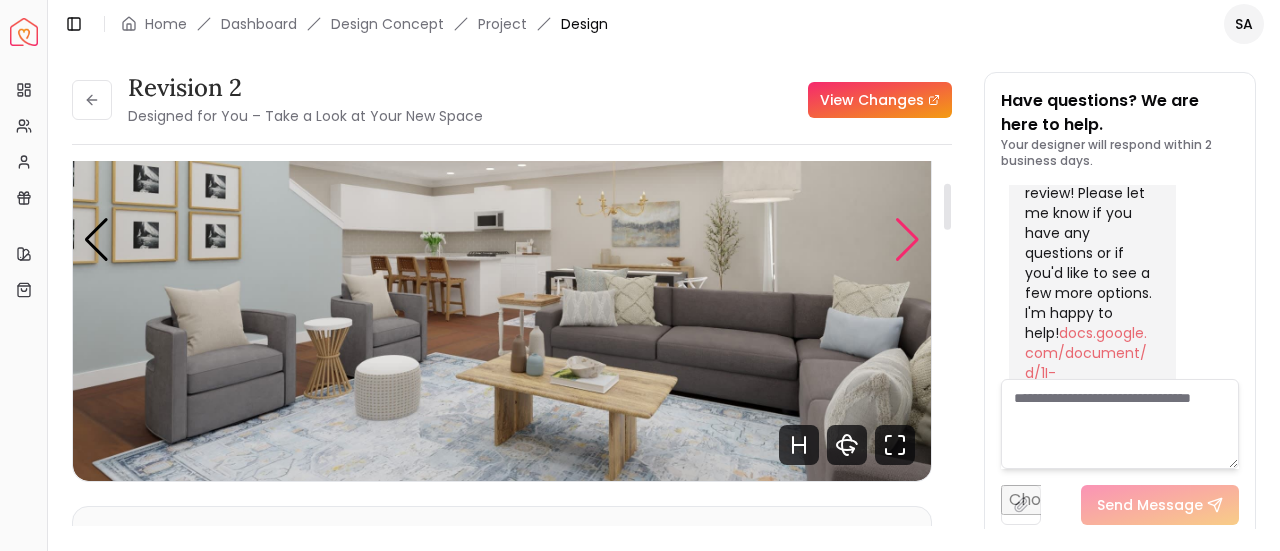 click at bounding box center (907, 240) 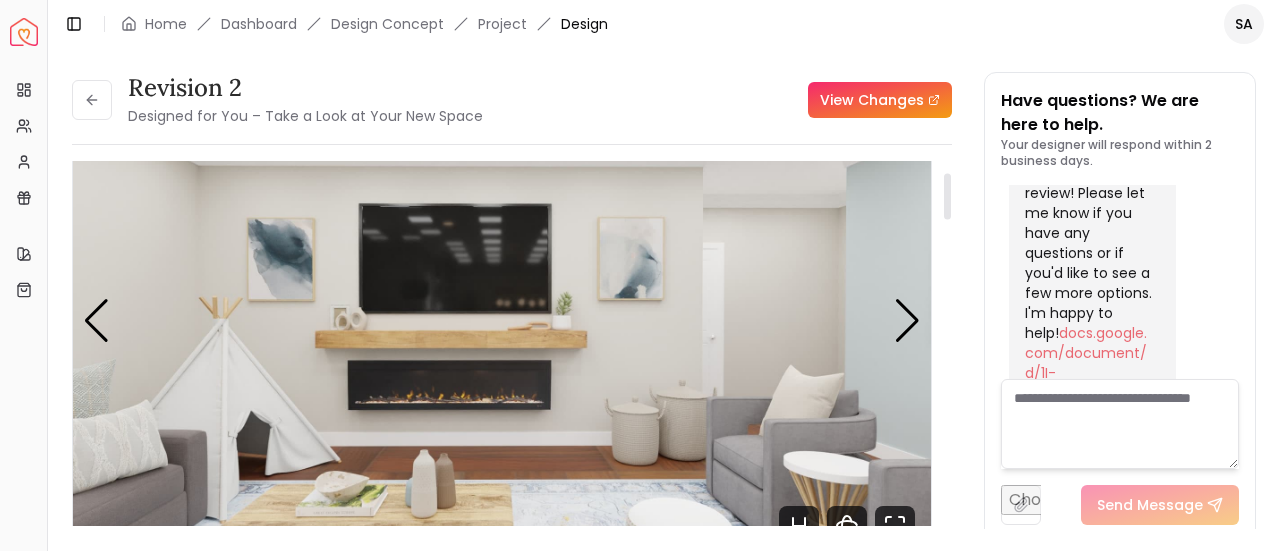 scroll, scrollTop: 90, scrollLeft: 0, axis: vertical 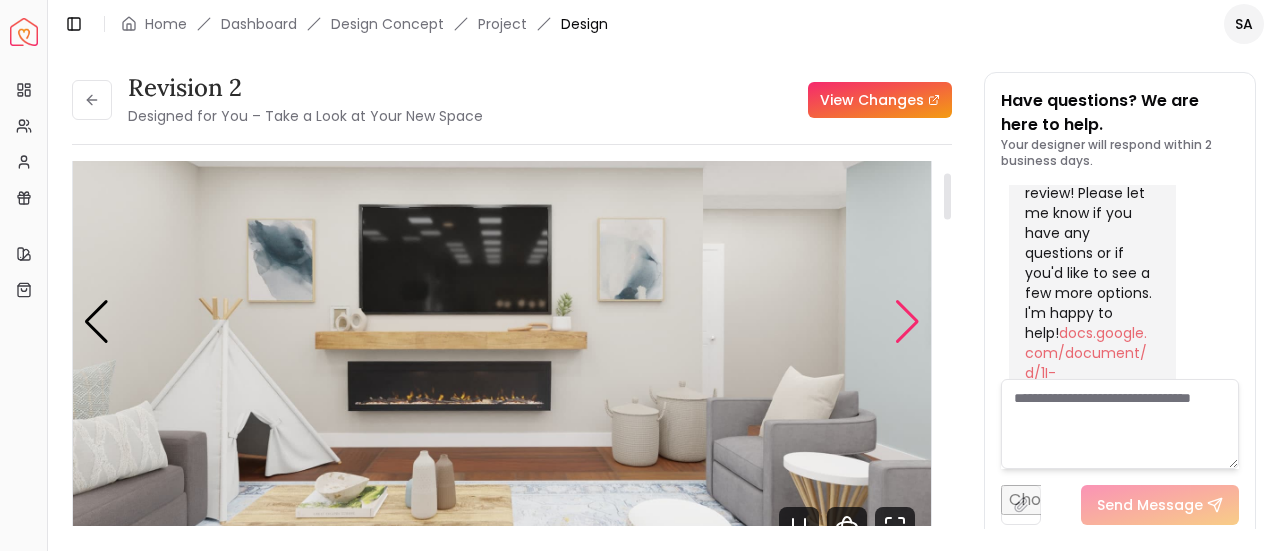 click at bounding box center (907, 322) 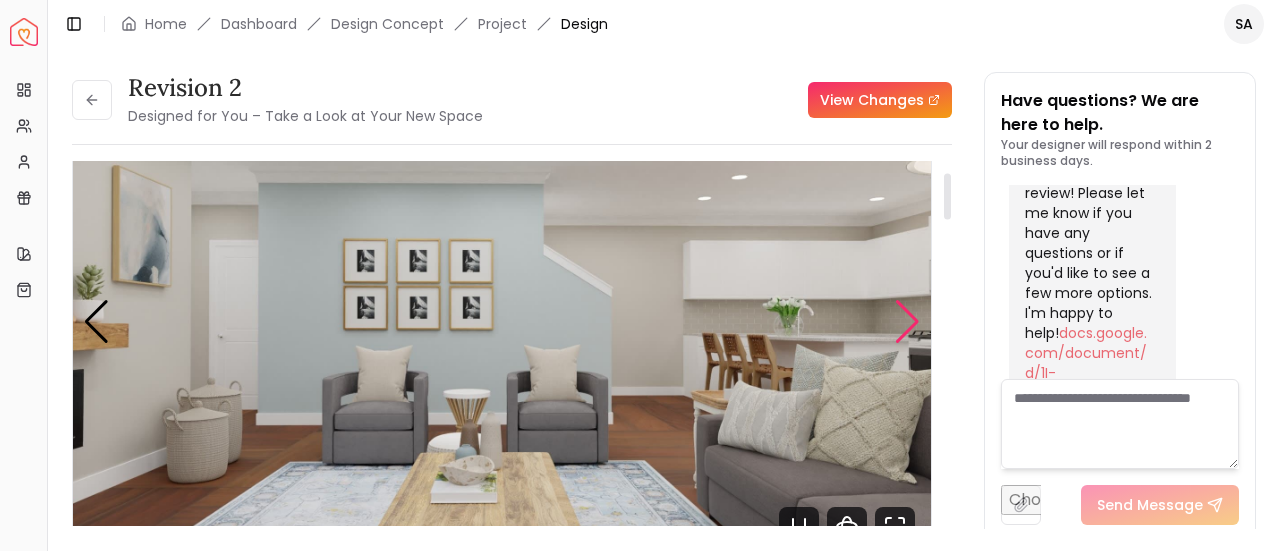 click at bounding box center (907, 322) 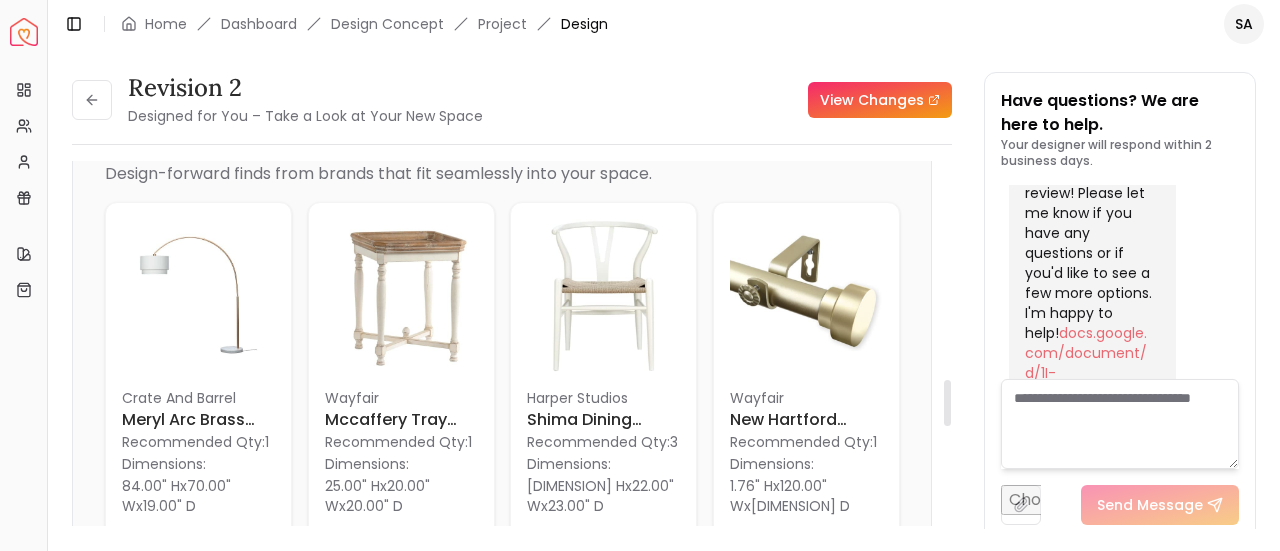 scroll, scrollTop: 1749, scrollLeft: 0, axis: vertical 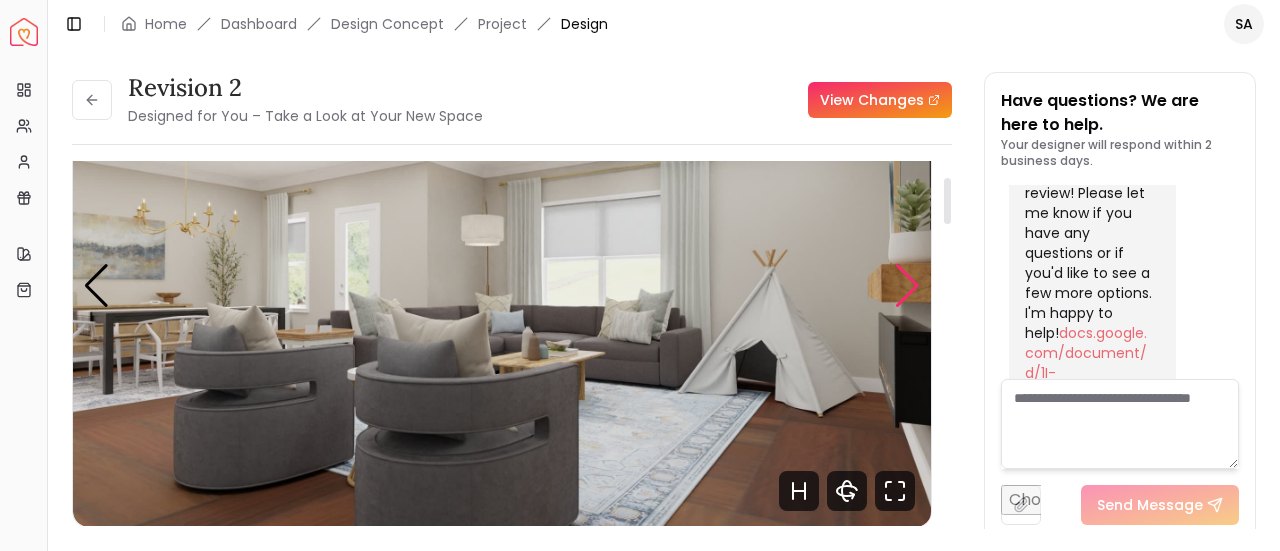 click at bounding box center [907, 286] 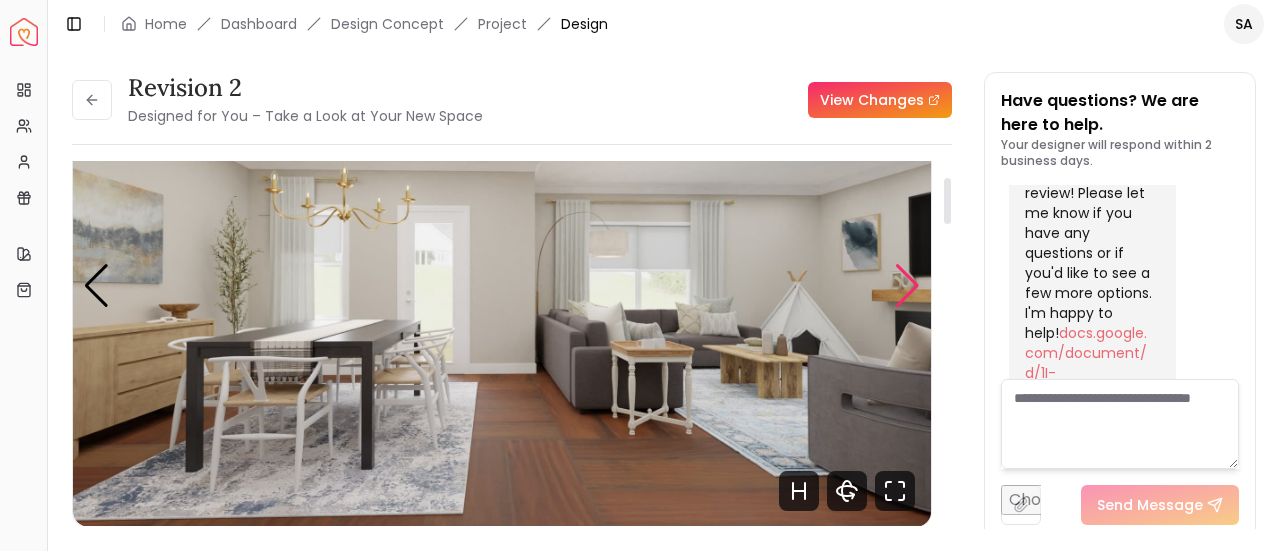 click at bounding box center (907, 286) 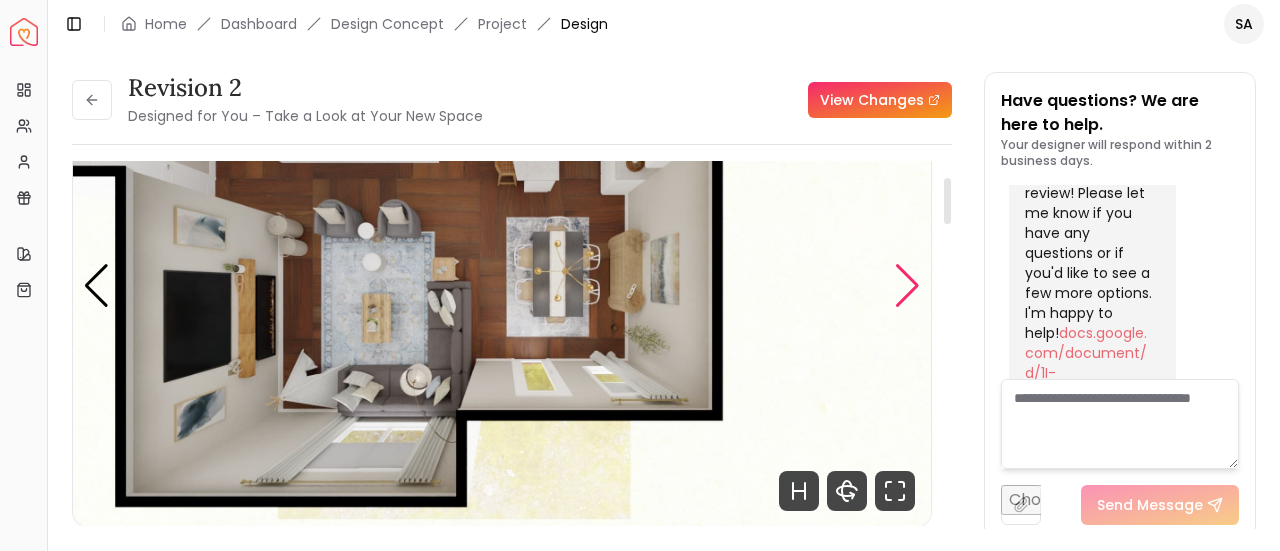 click at bounding box center (907, 286) 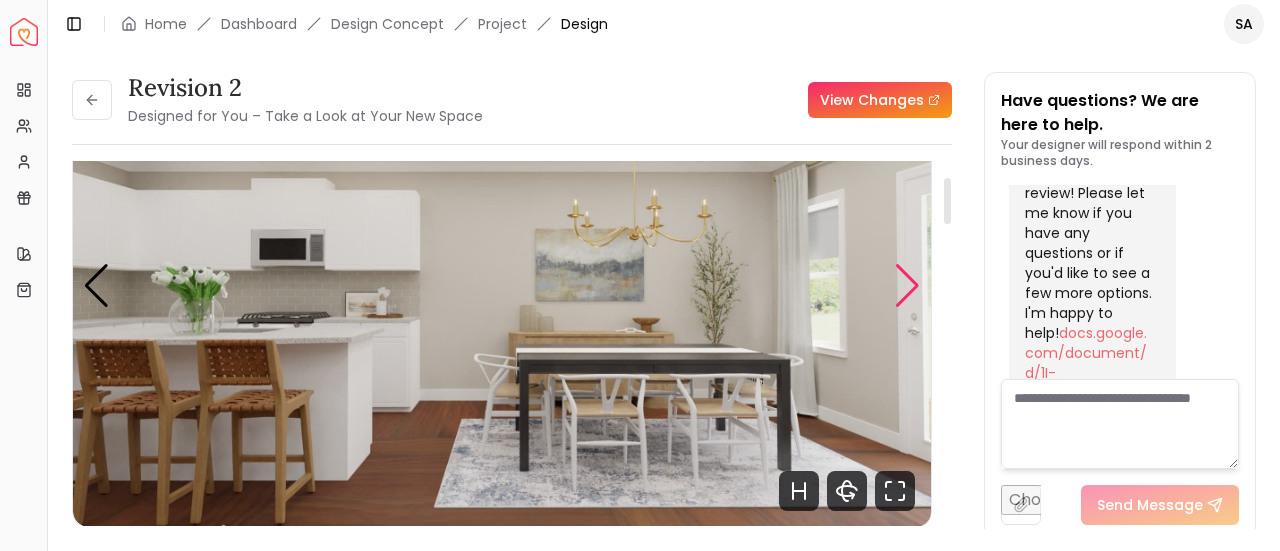 click at bounding box center (907, 286) 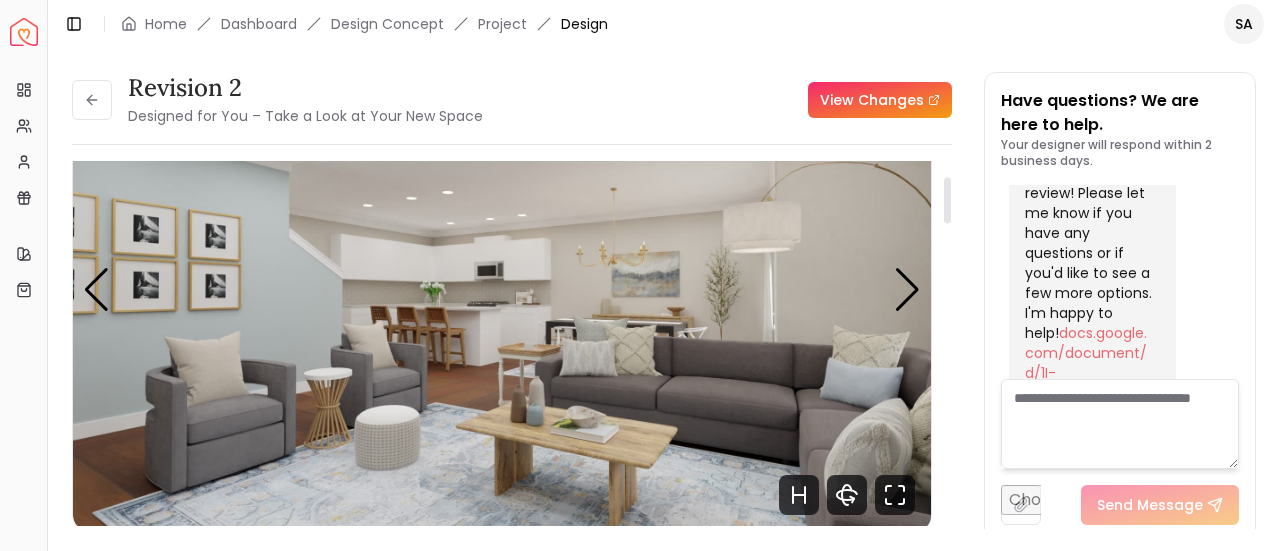 scroll, scrollTop: 121, scrollLeft: 0, axis: vertical 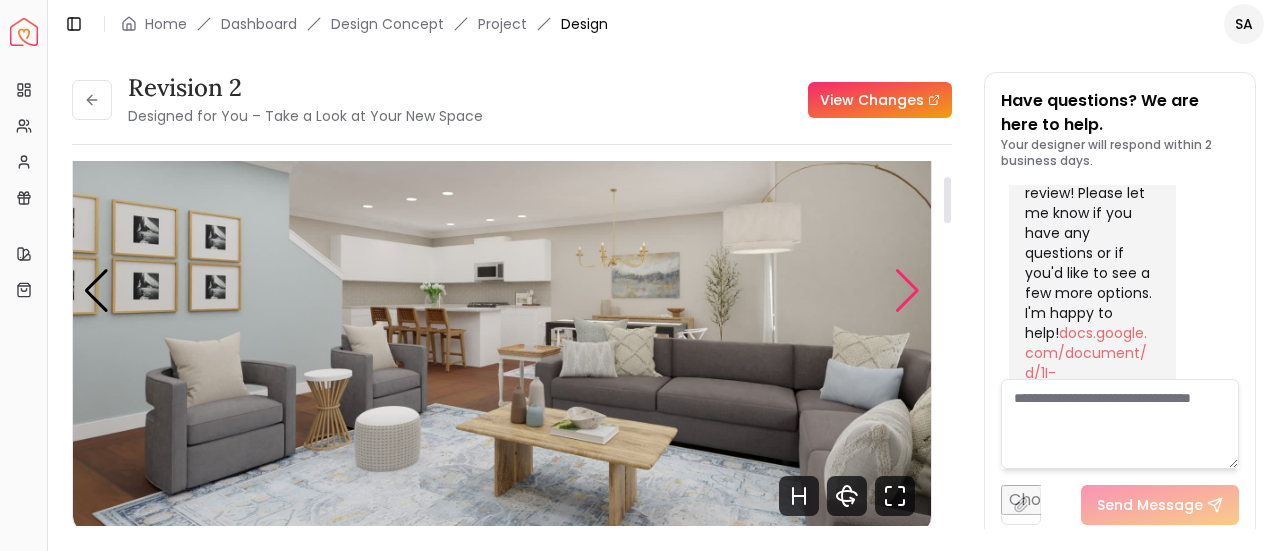 click at bounding box center (907, 291) 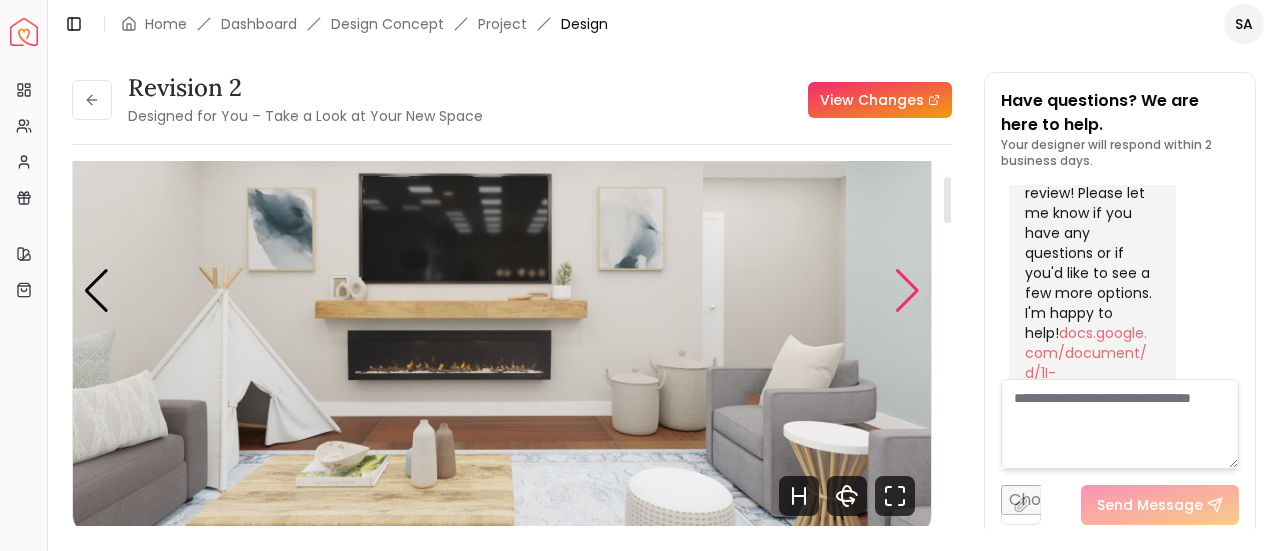click at bounding box center [907, 291] 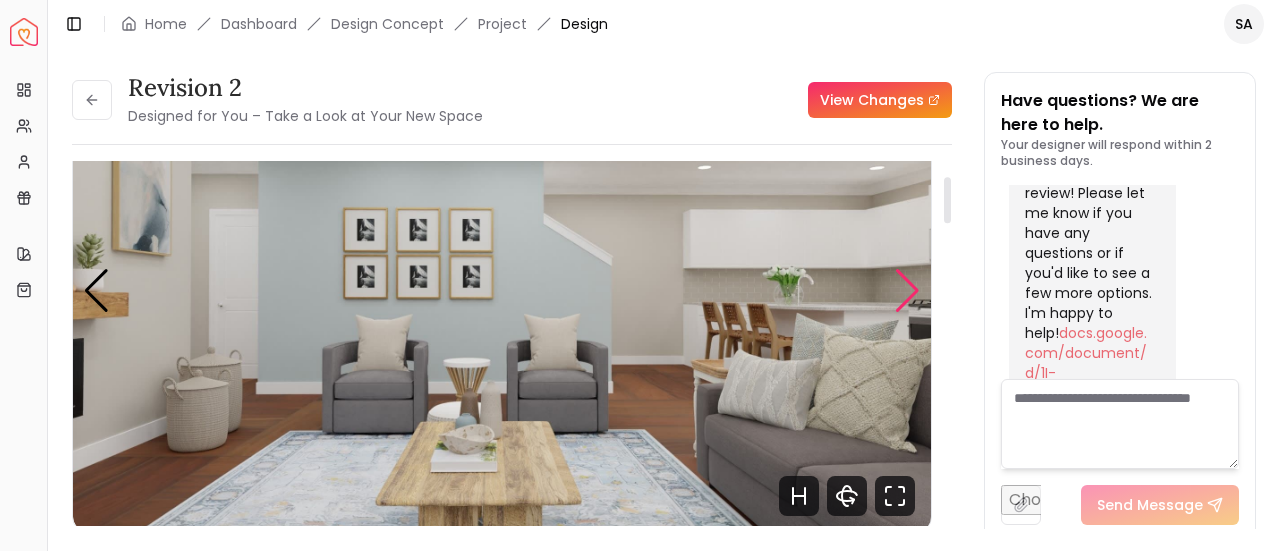 click at bounding box center [907, 291] 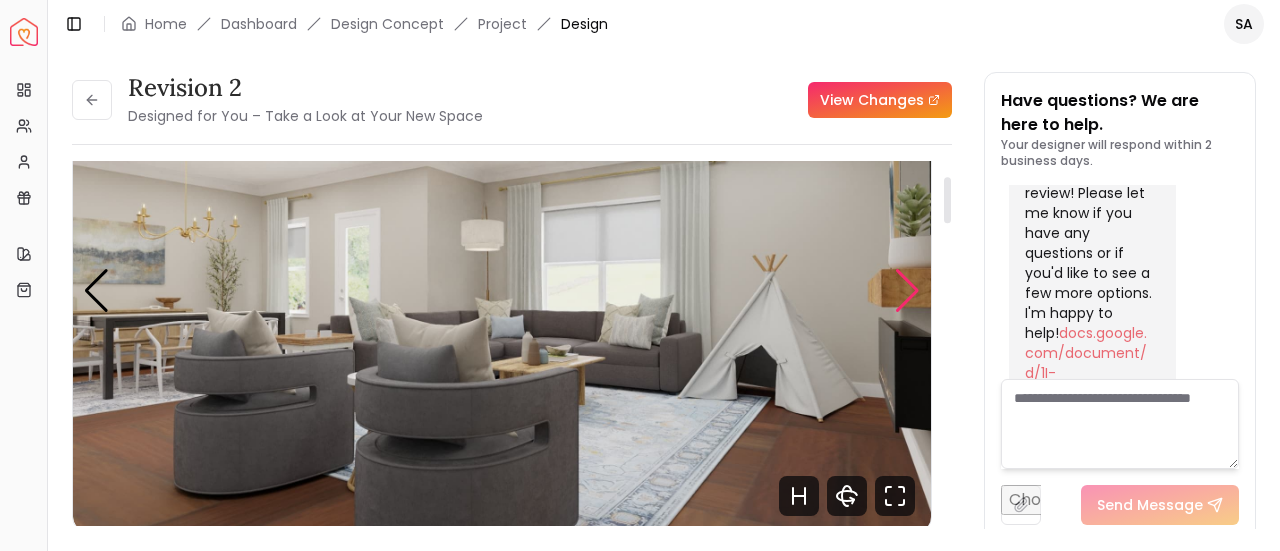 click at bounding box center [907, 291] 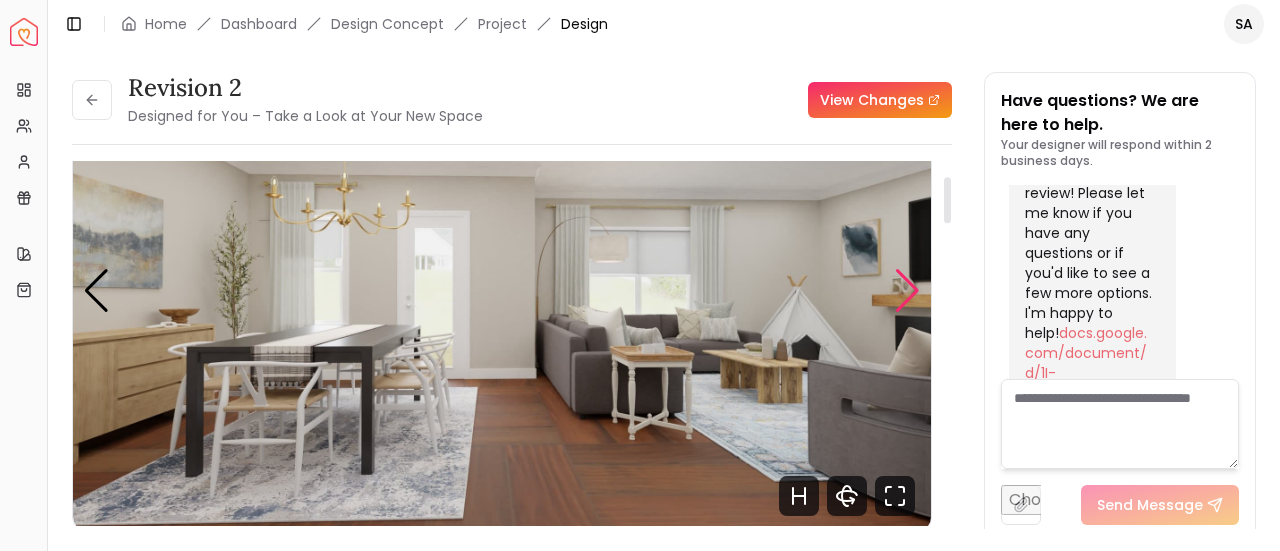 click at bounding box center [907, 291] 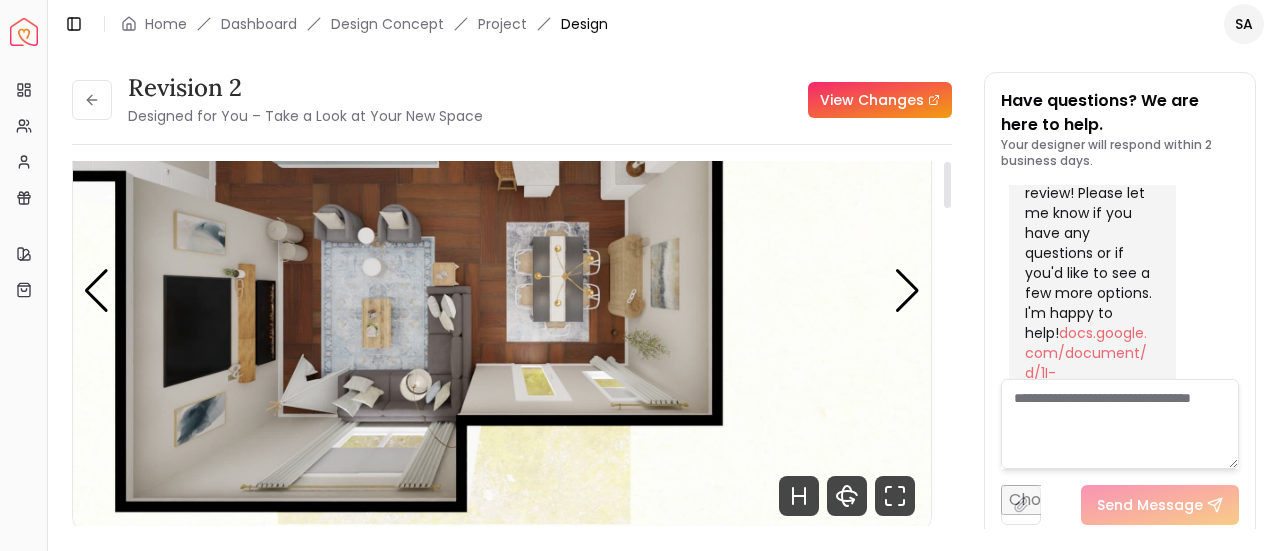 scroll, scrollTop: 0, scrollLeft: 0, axis: both 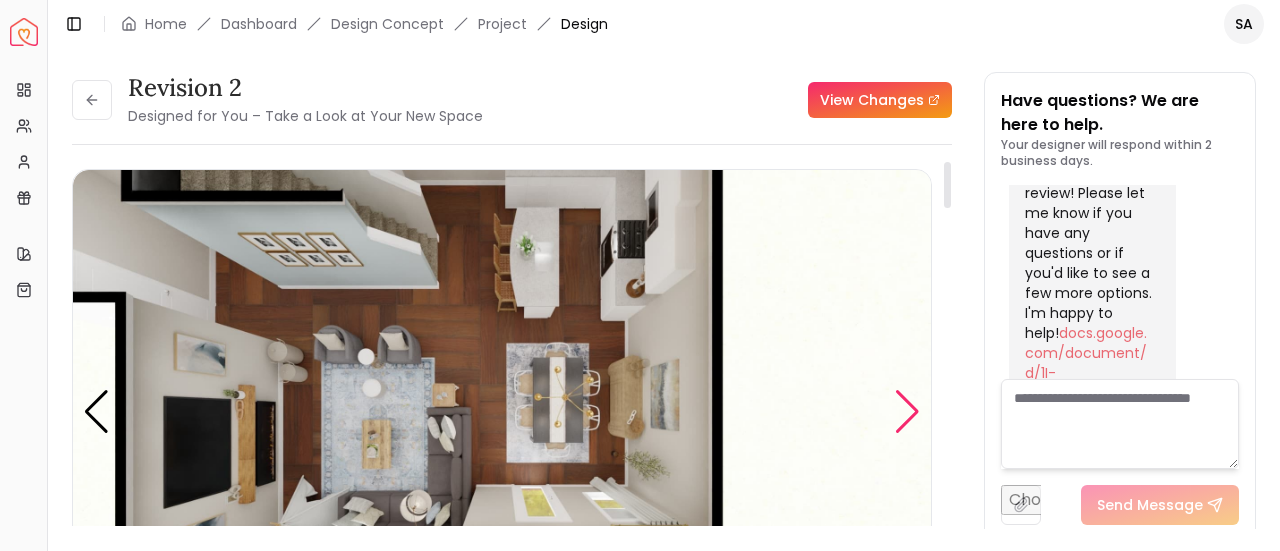 click at bounding box center (907, 412) 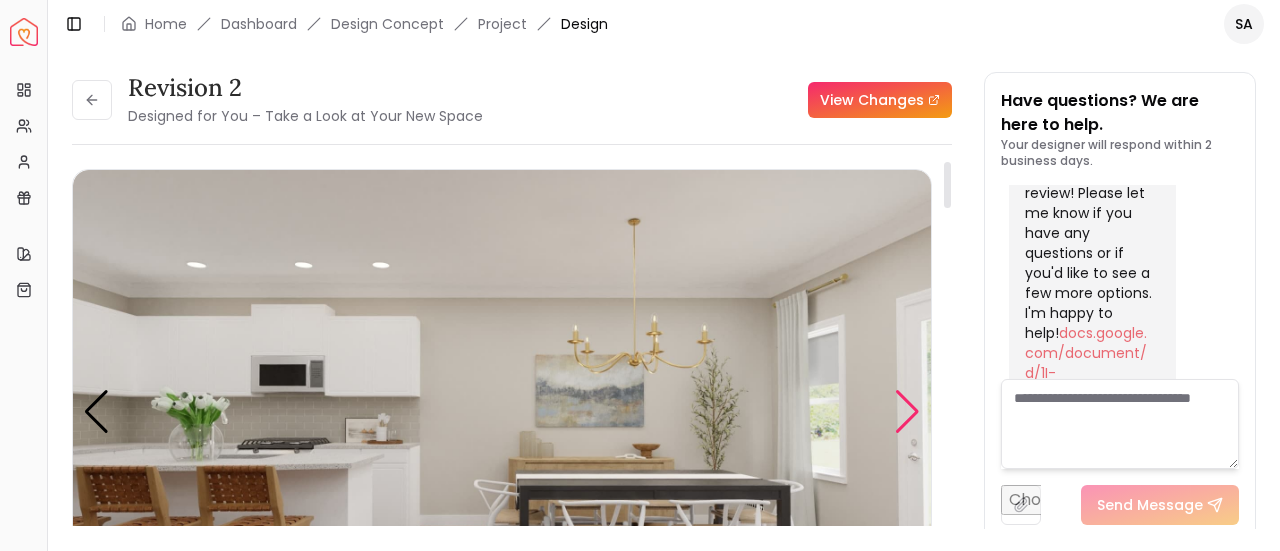 click at bounding box center (907, 412) 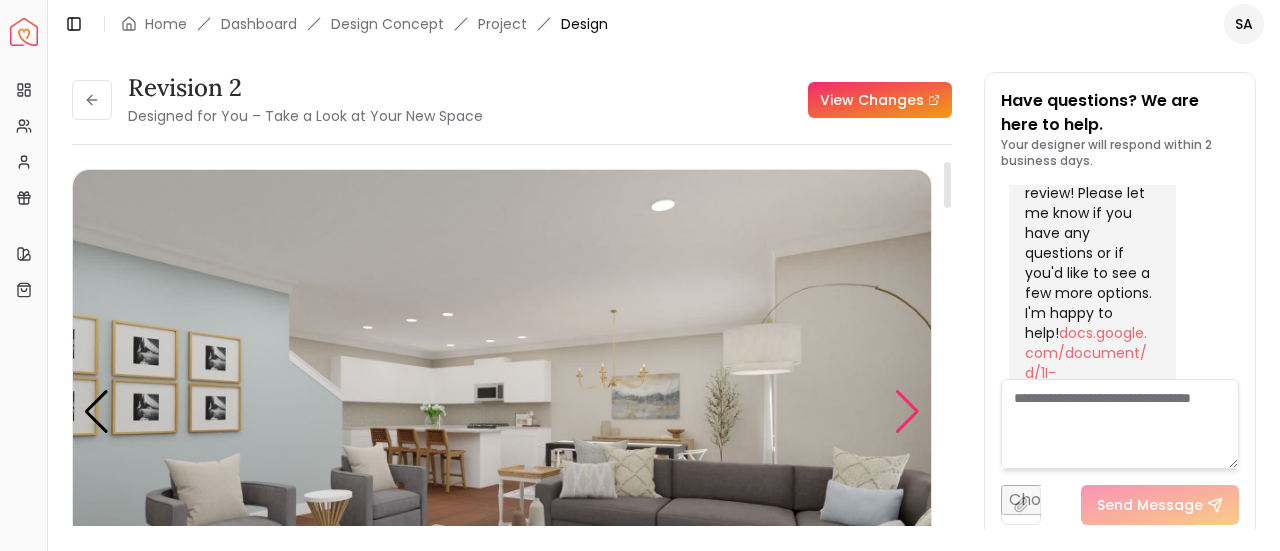 click at bounding box center [907, 412] 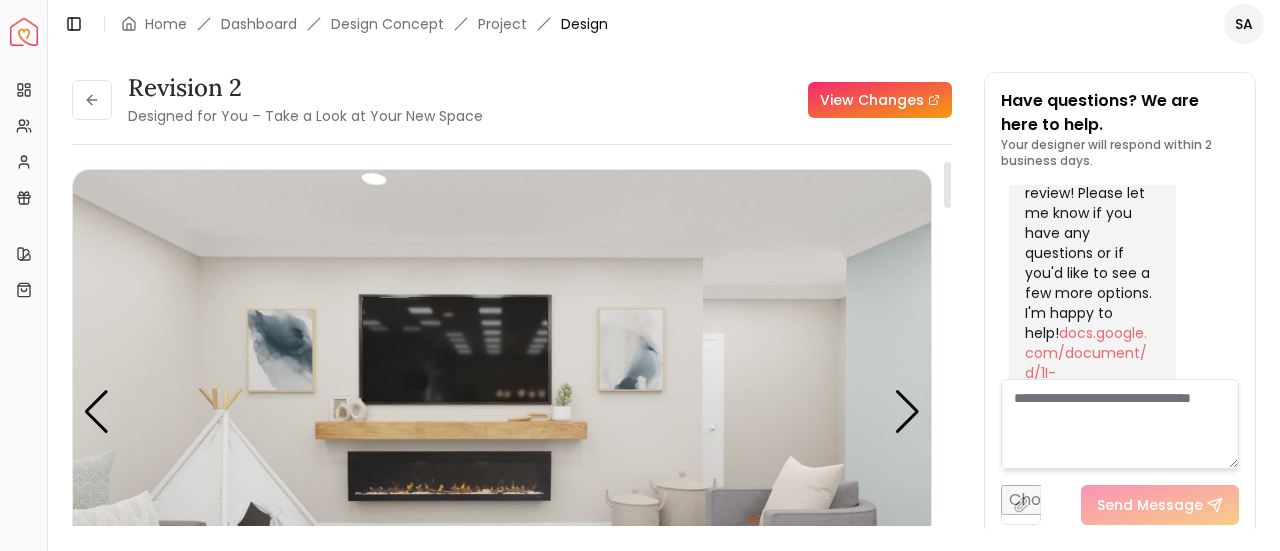 scroll, scrollTop: 225, scrollLeft: 0, axis: vertical 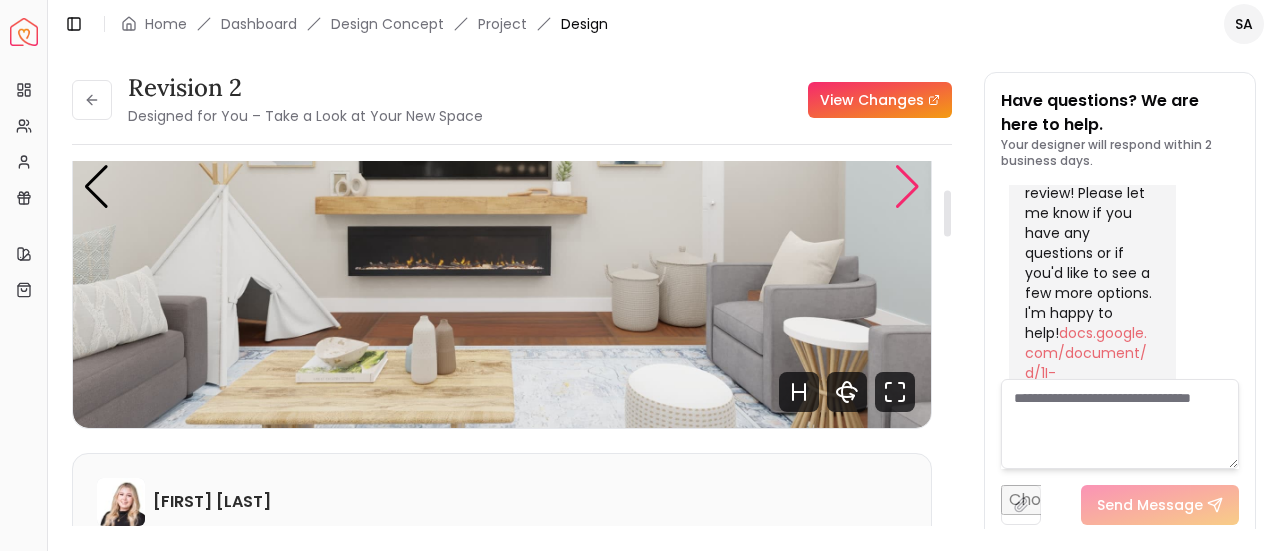 click at bounding box center [907, 187] 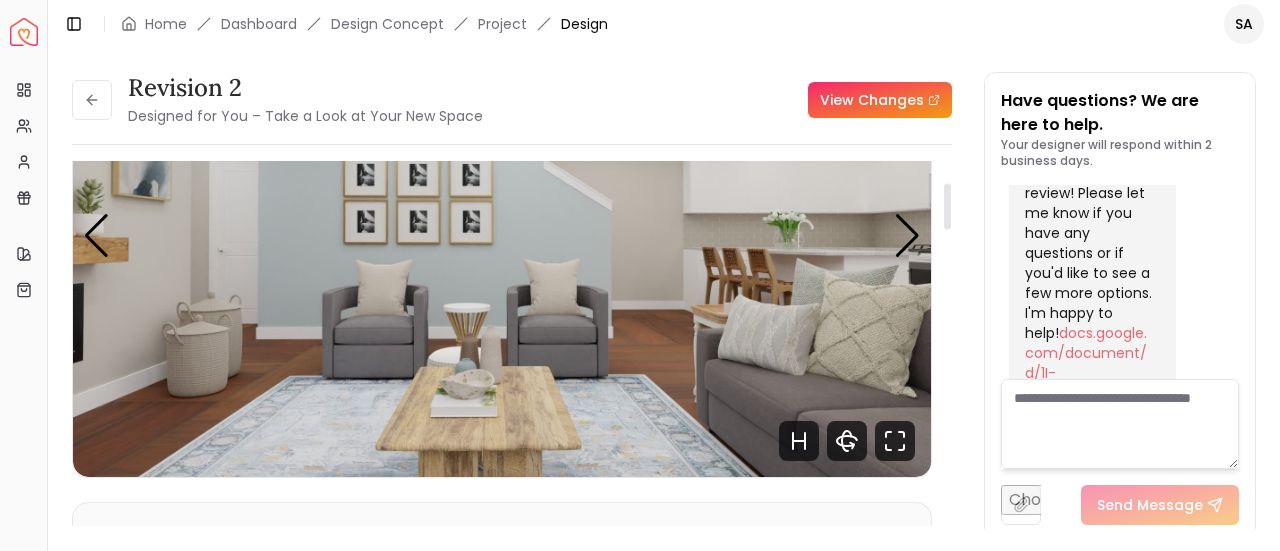 scroll, scrollTop: 169, scrollLeft: 0, axis: vertical 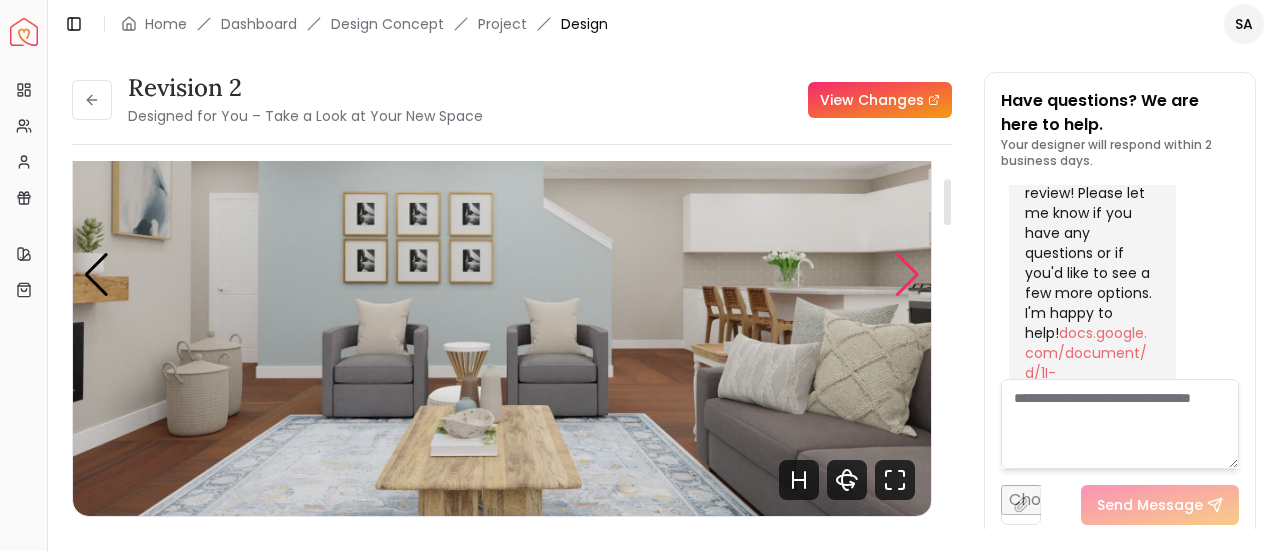 click at bounding box center (907, 275) 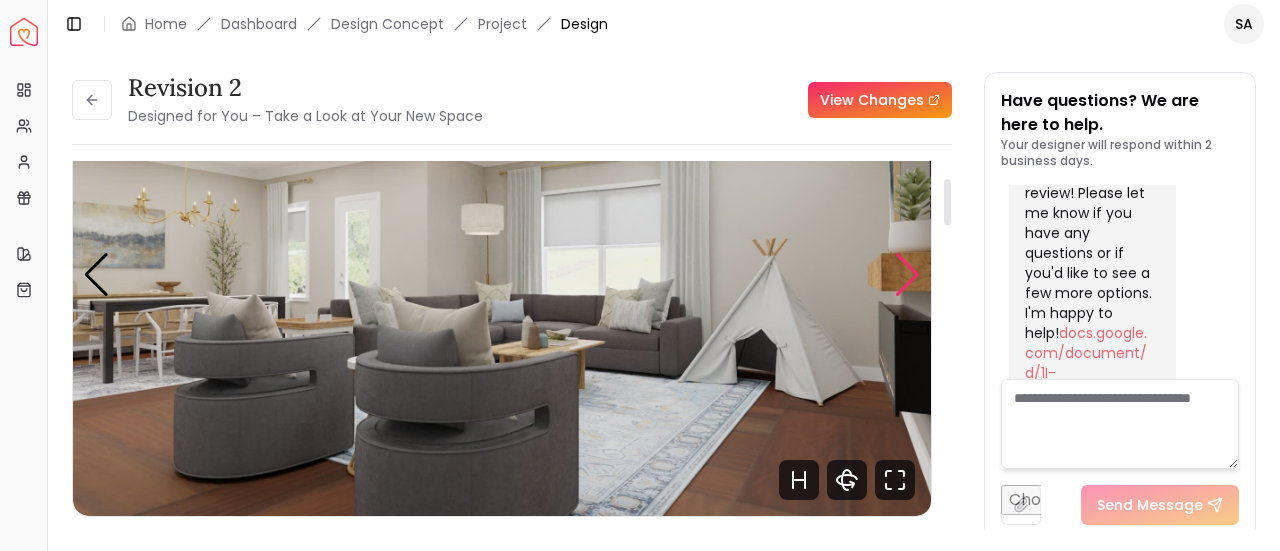 click at bounding box center (907, 275) 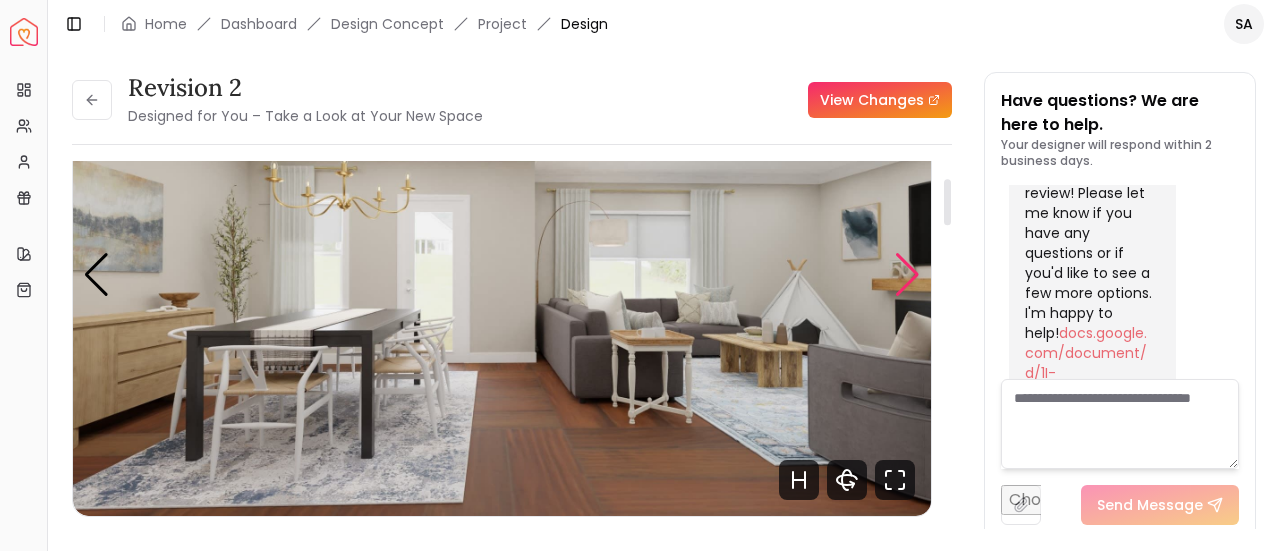 click at bounding box center [907, 275] 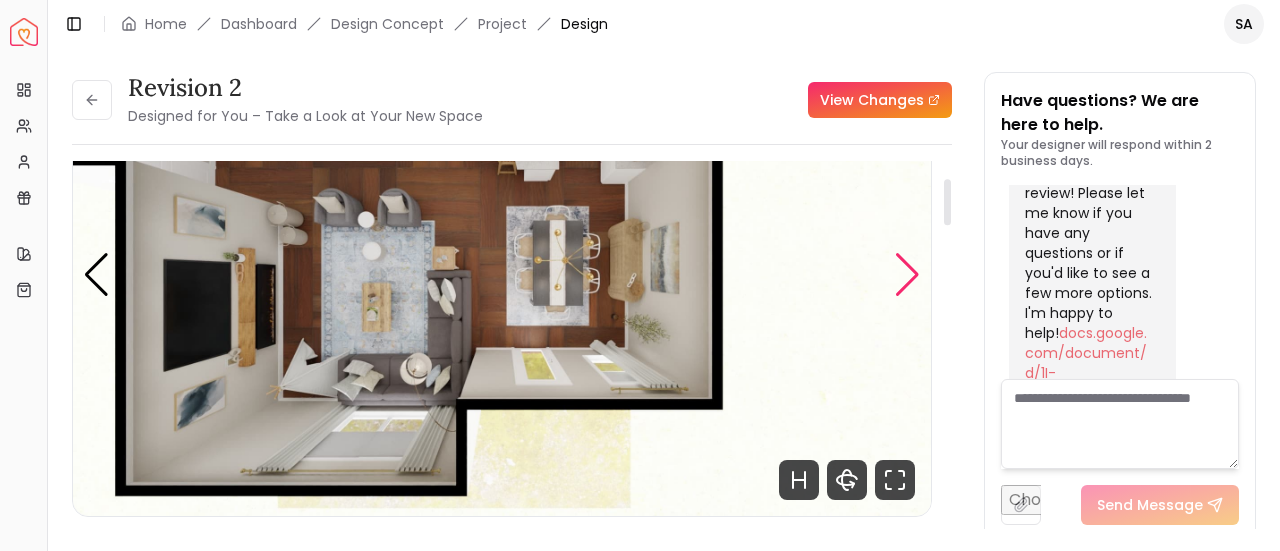 click at bounding box center [907, 275] 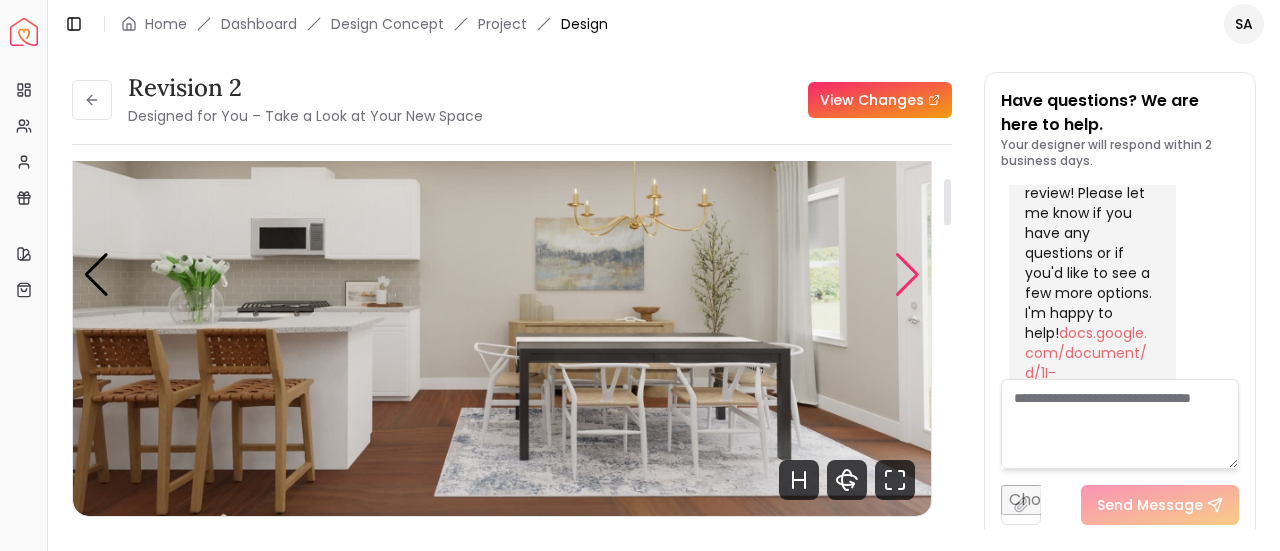 click at bounding box center (907, 275) 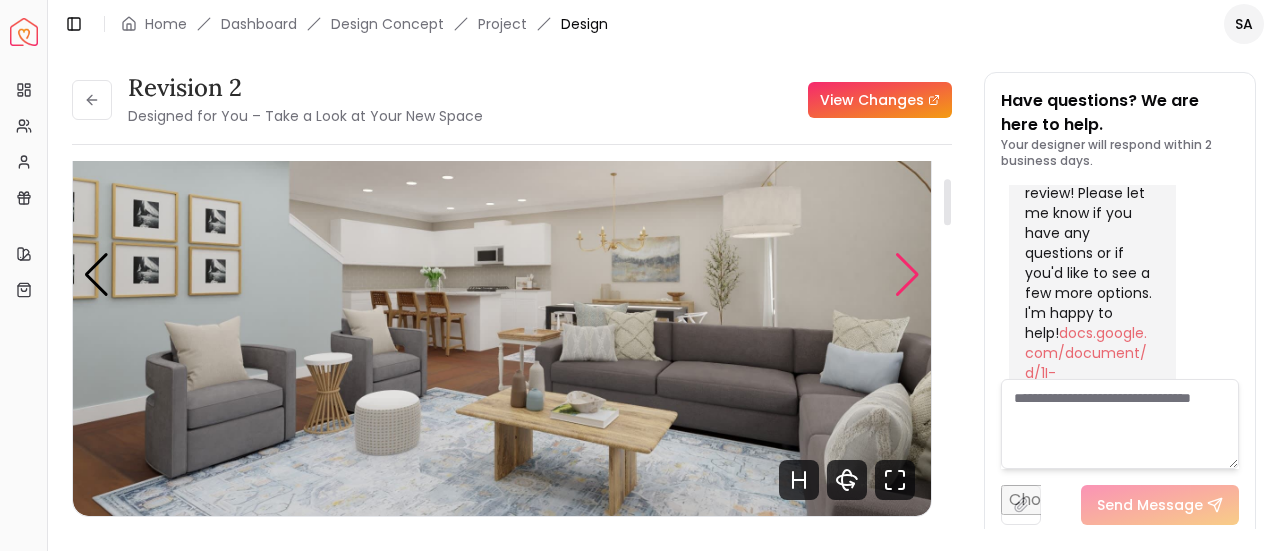 click at bounding box center [907, 275] 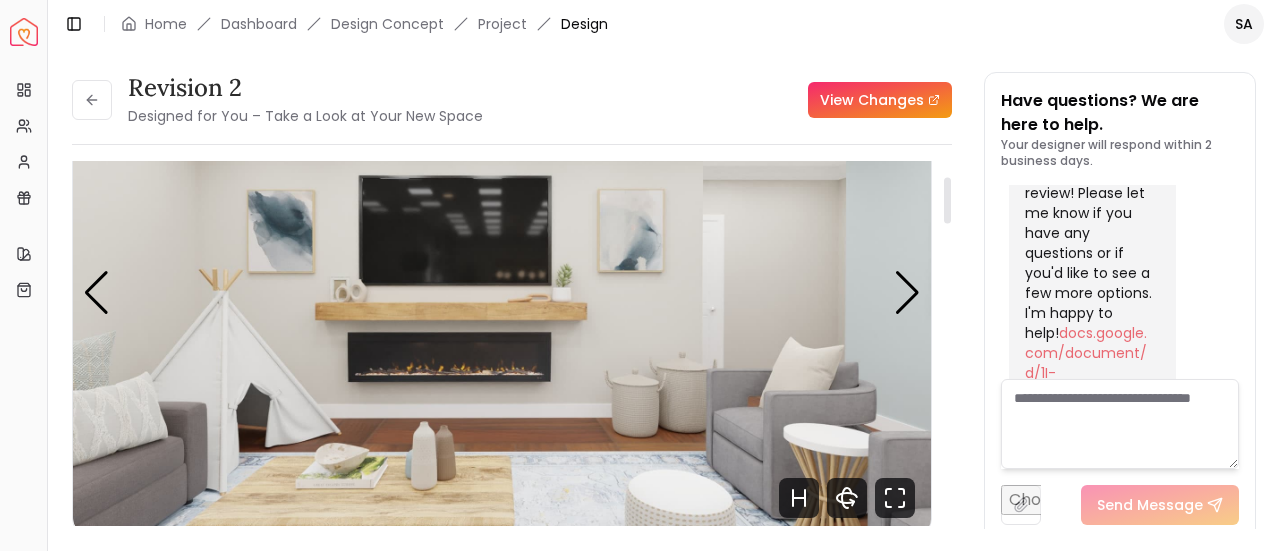 scroll, scrollTop: 123, scrollLeft: 0, axis: vertical 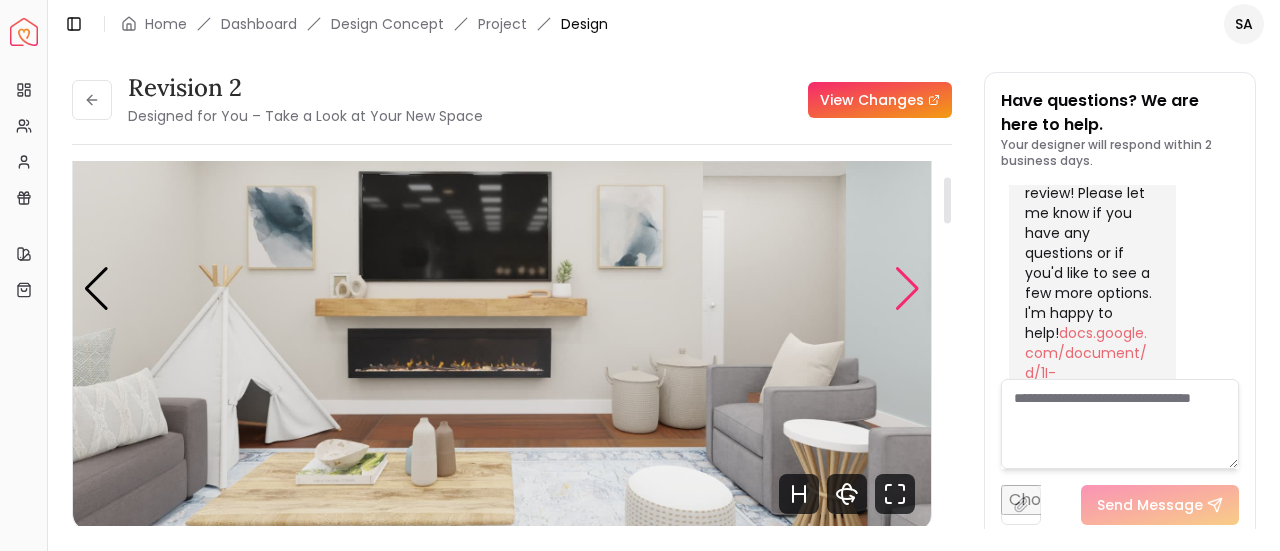 click at bounding box center [907, 289] 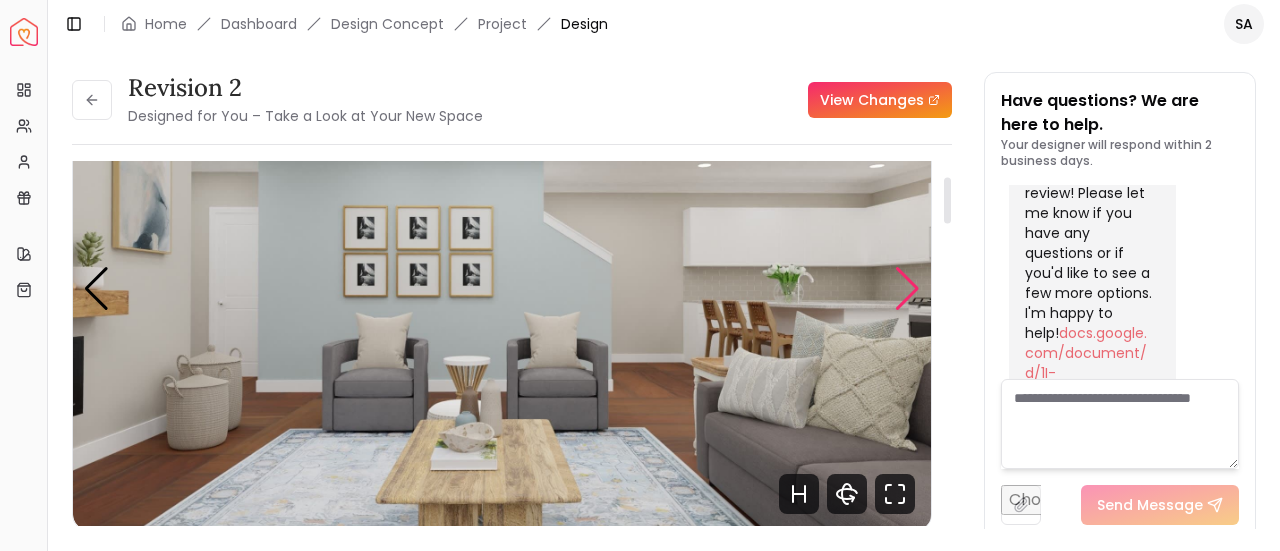 click at bounding box center (907, 289) 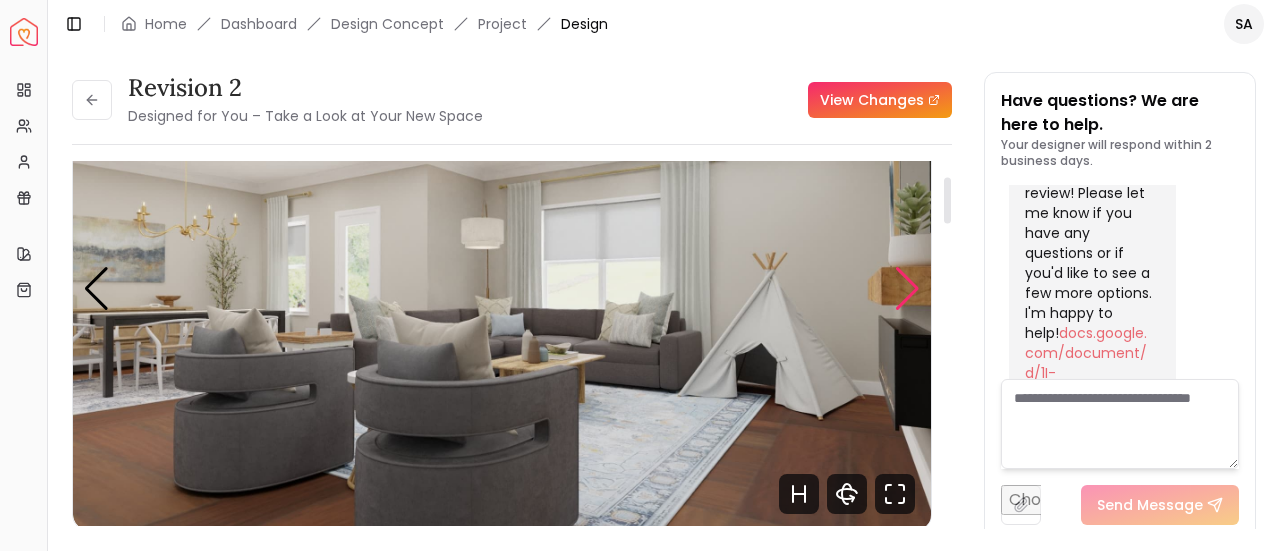 click at bounding box center [907, 289] 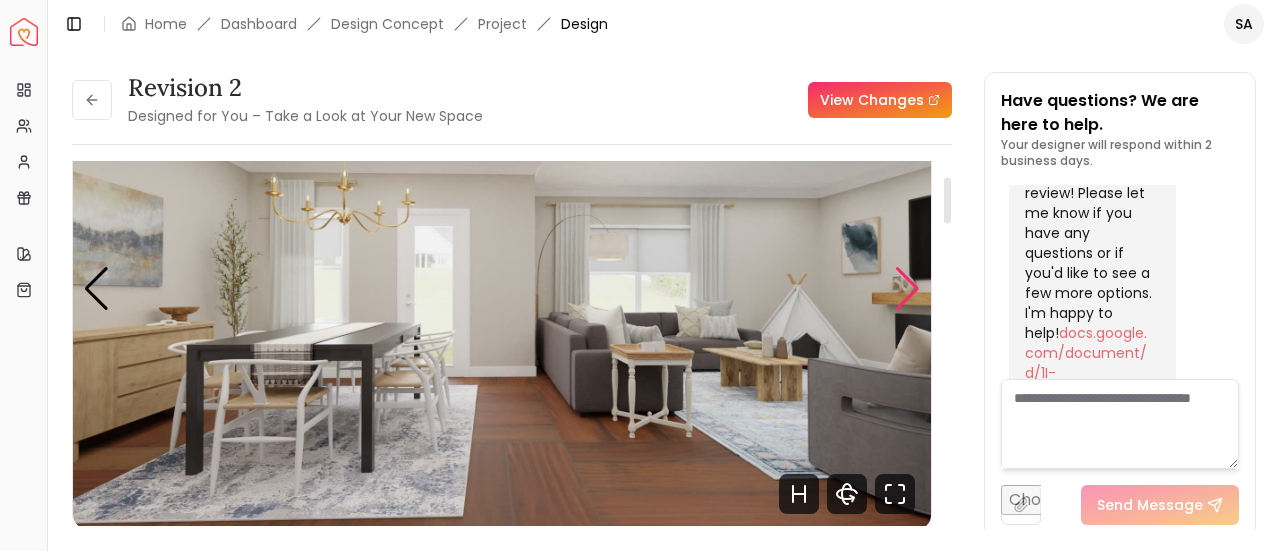 click at bounding box center (907, 289) 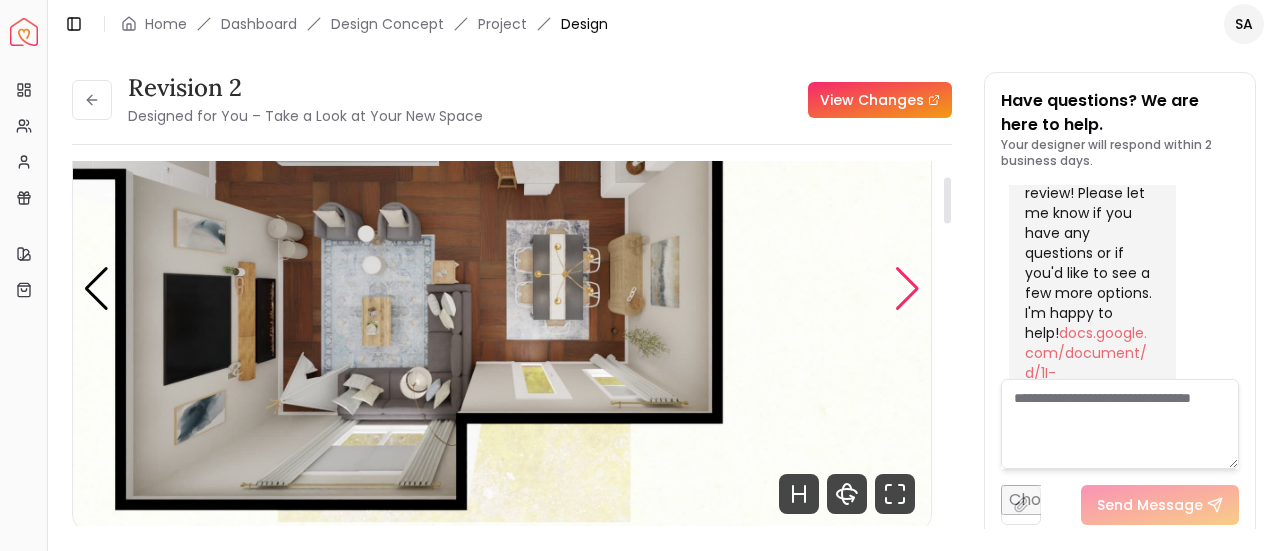 click at bounding box center [907, 289] 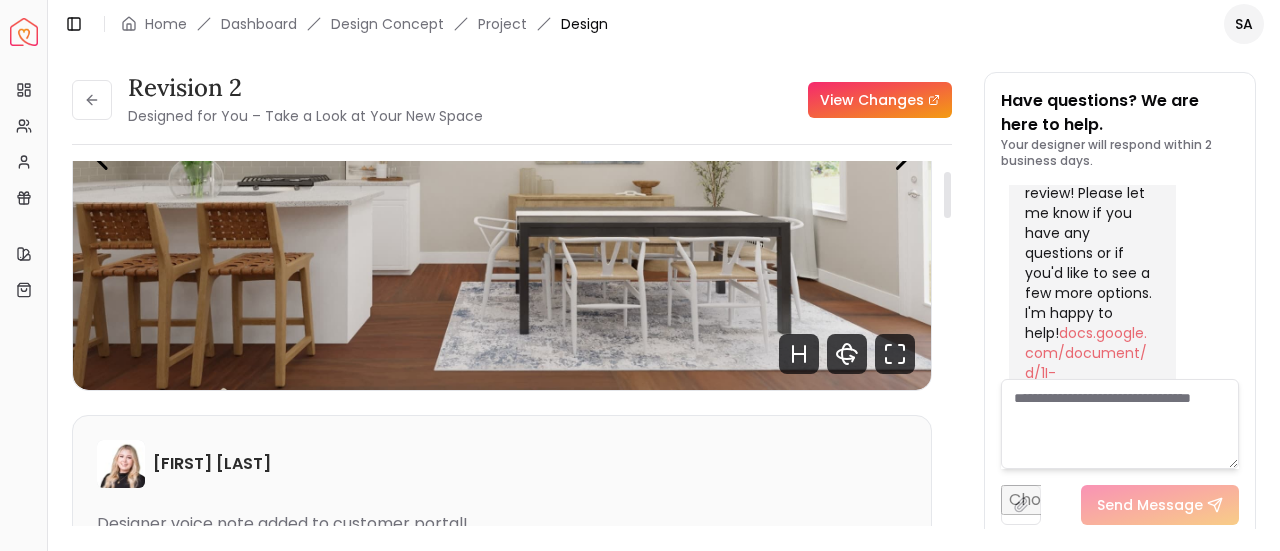 scroll, scrollTop: 79, scrollLeft: 0, axis: vertical 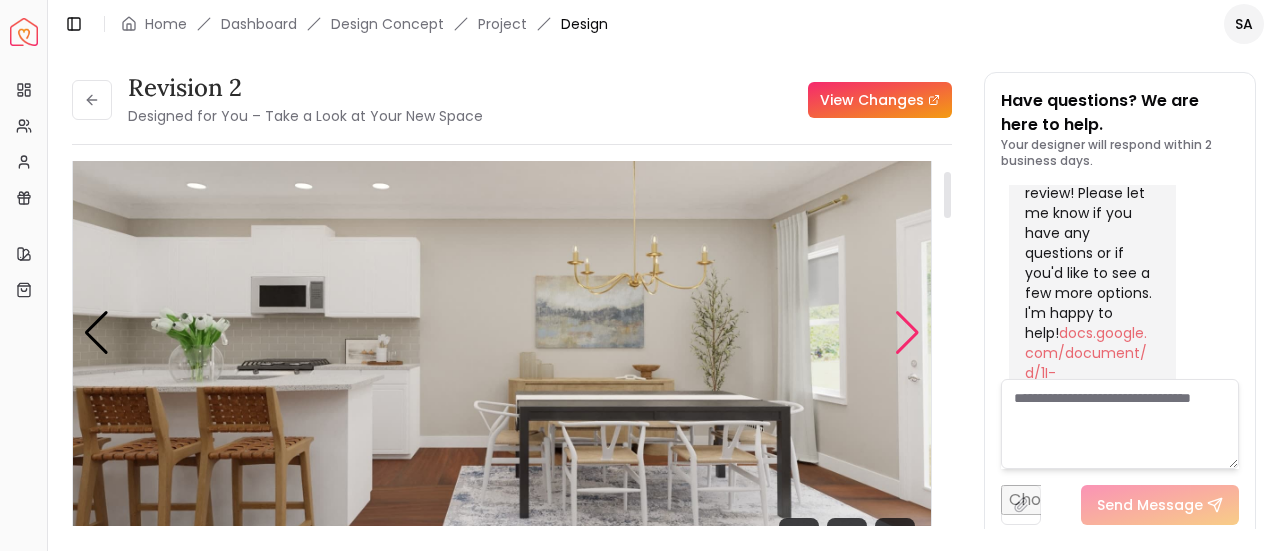 click at bounding box center [907, 333] 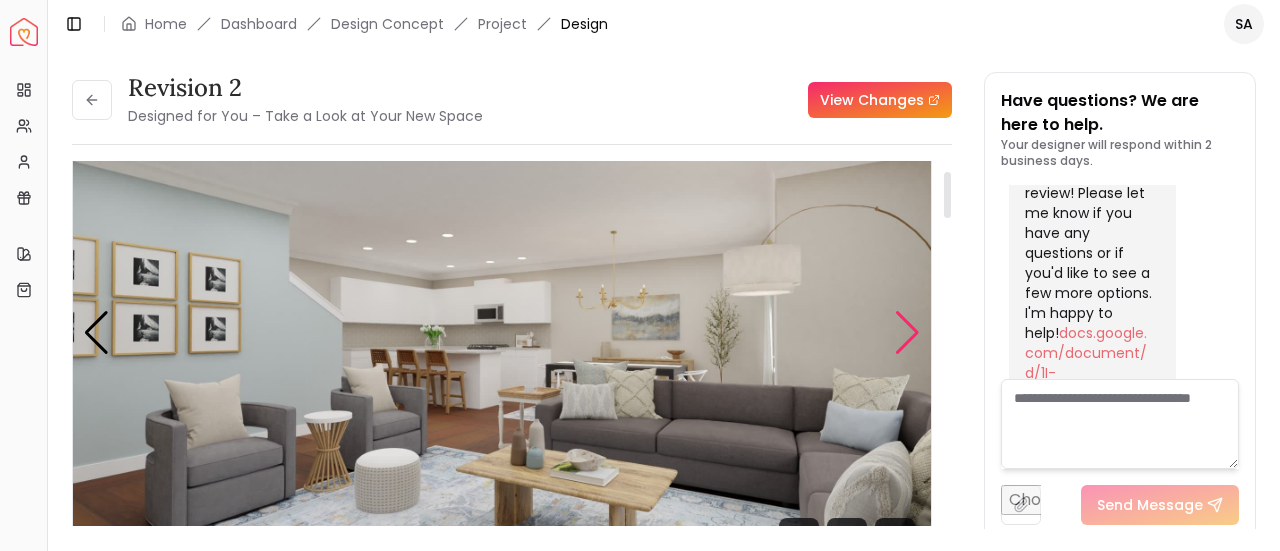 click at bounding box center (907, 333) 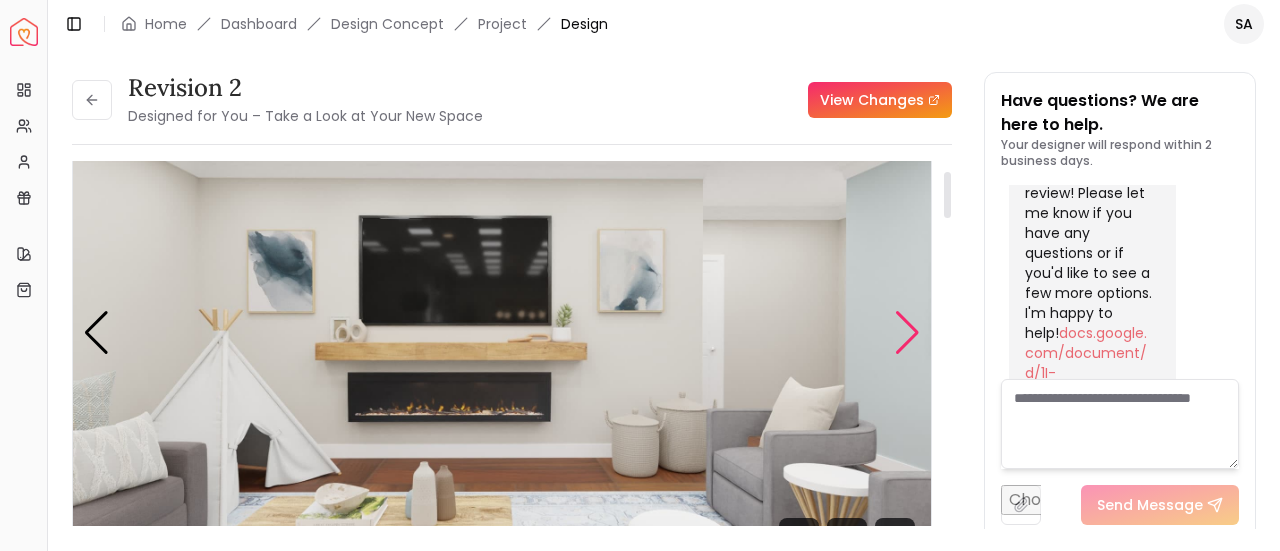 click at bounding box center [907, 333] 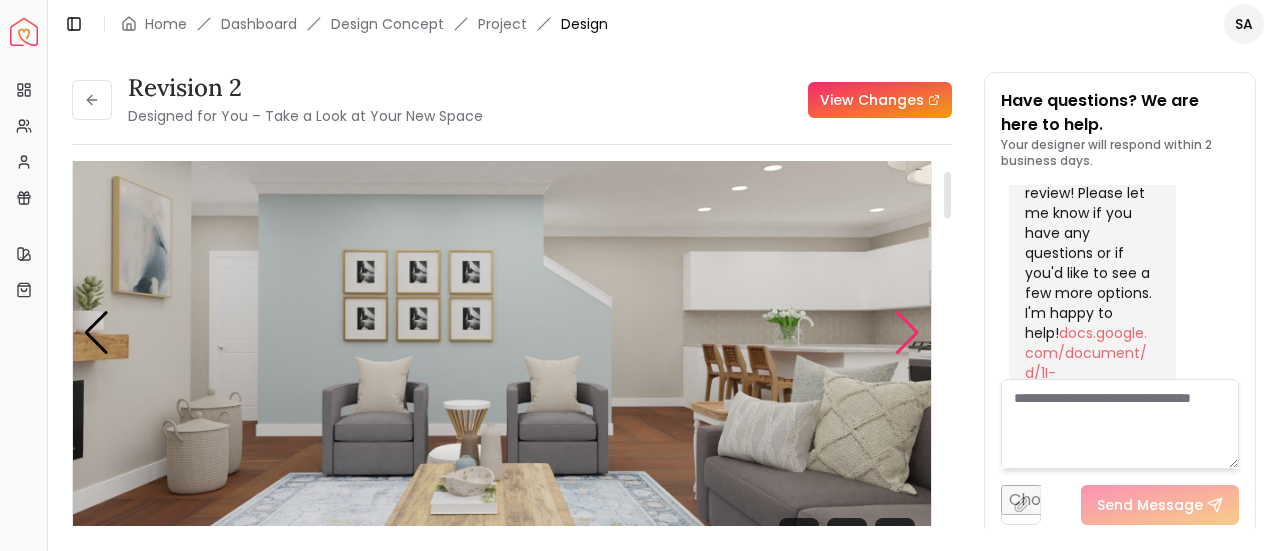click at bounding box center (907, 333) 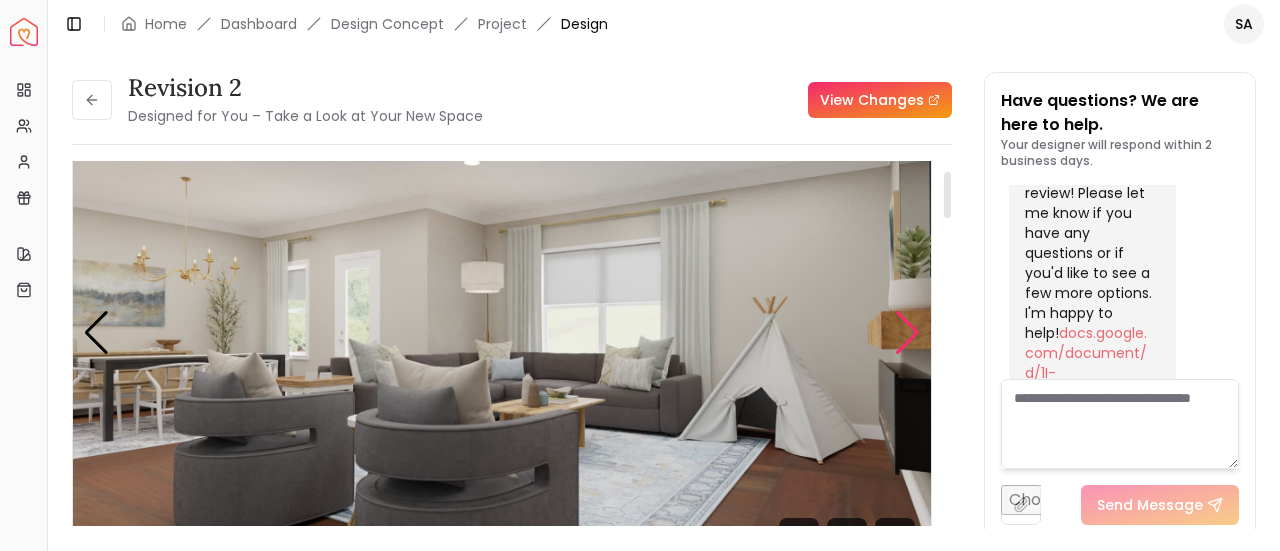 click at bounding box center [907, 333] 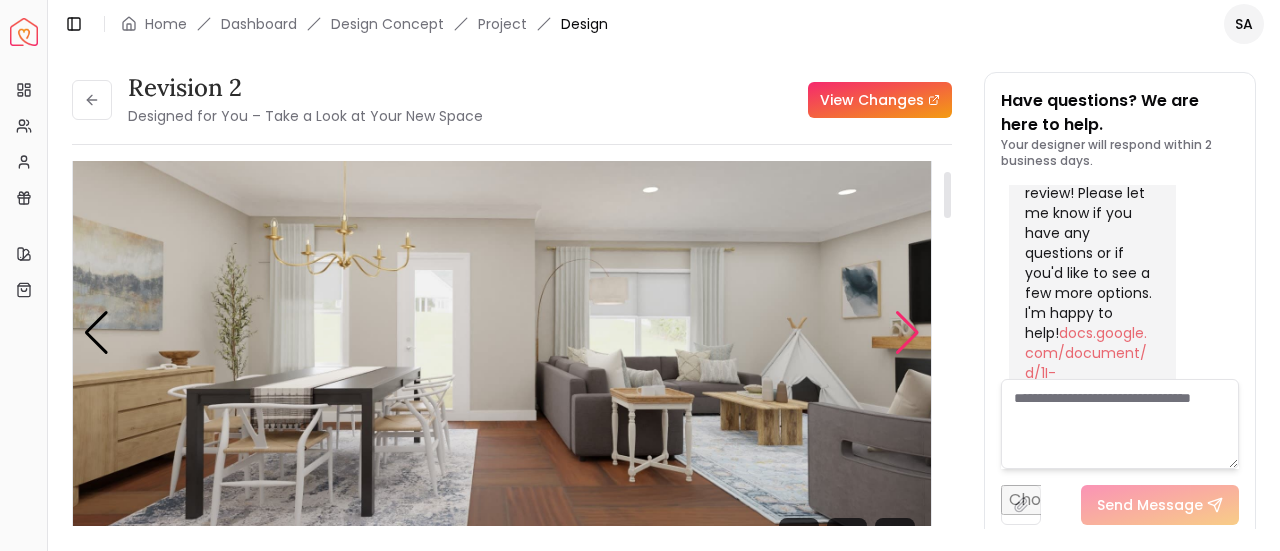 click at bounding box center (907, 333) 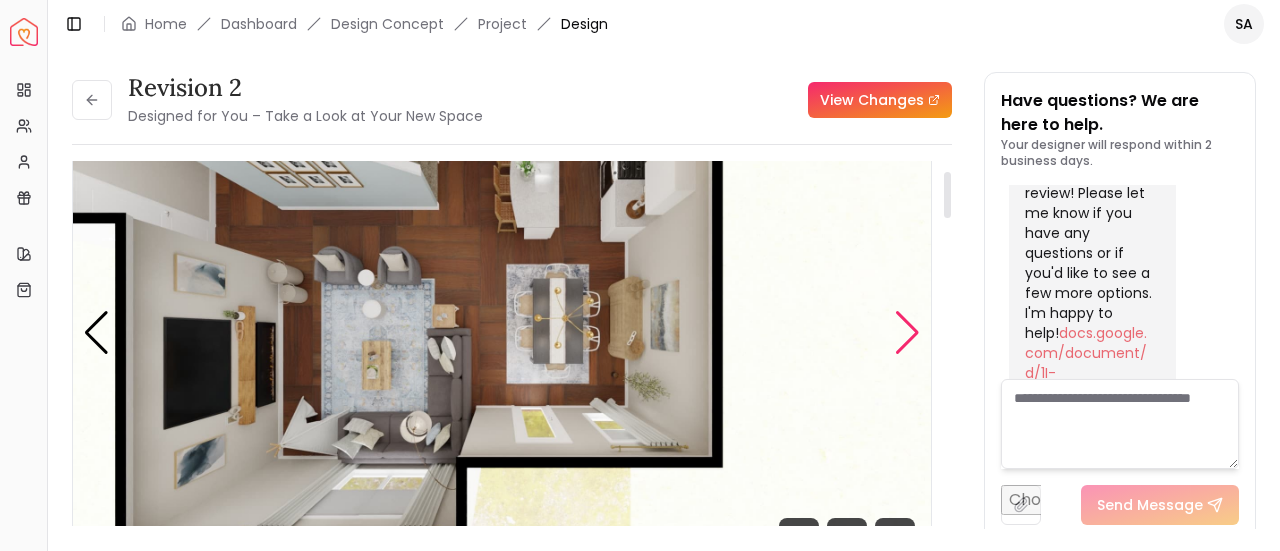 click at bounding box center [907, 333] 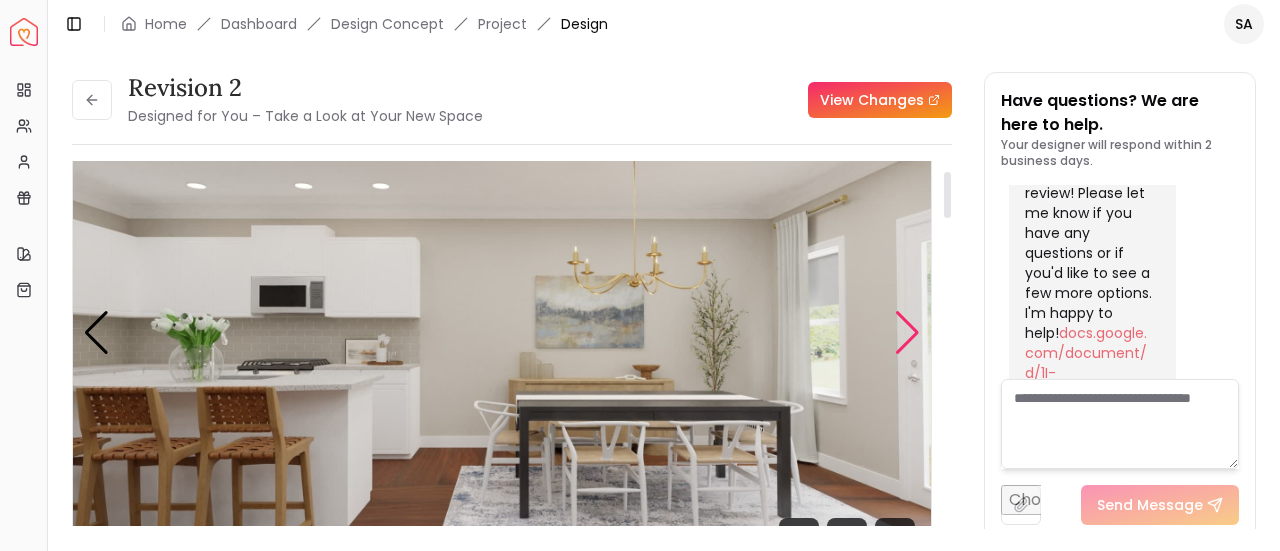 click at bounding box center (907, 333) 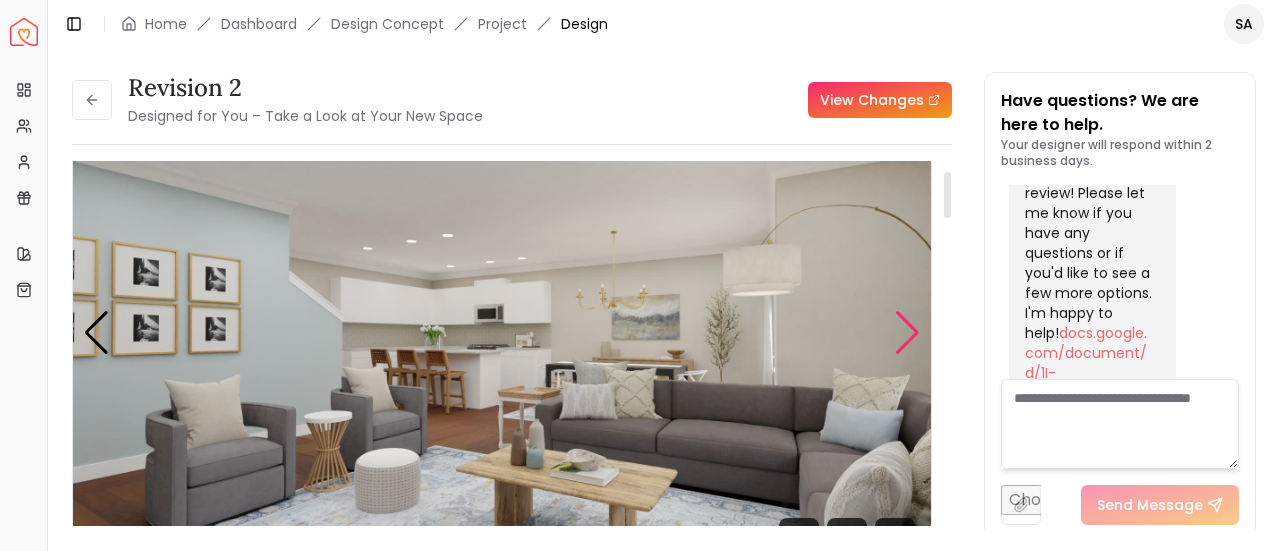 click at bounding box center [907, 333] 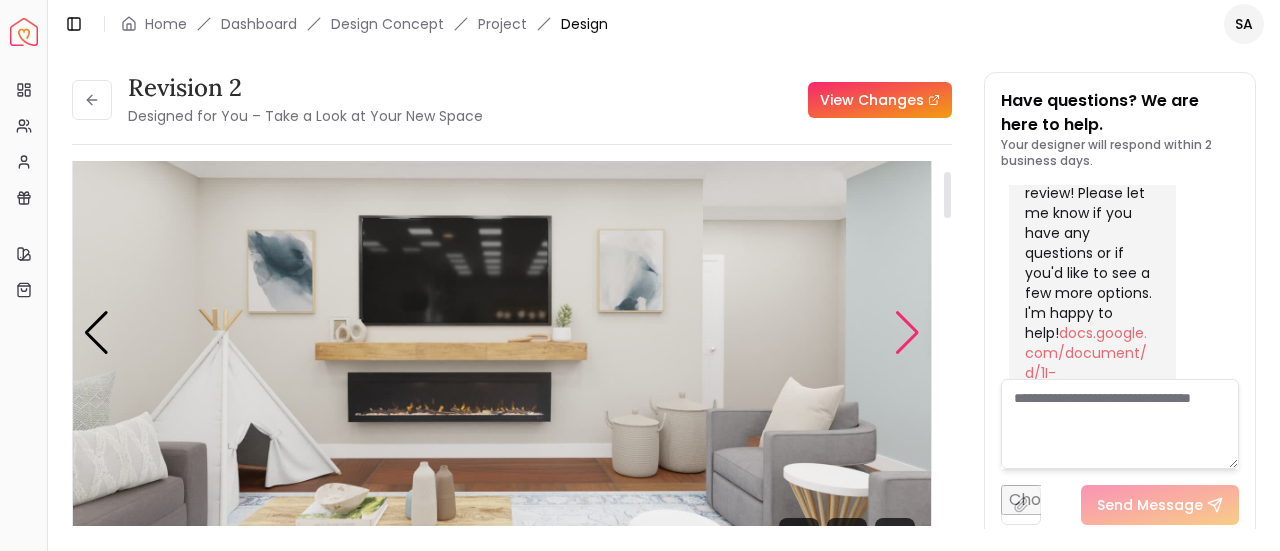 click at bounding box center (907, 333) 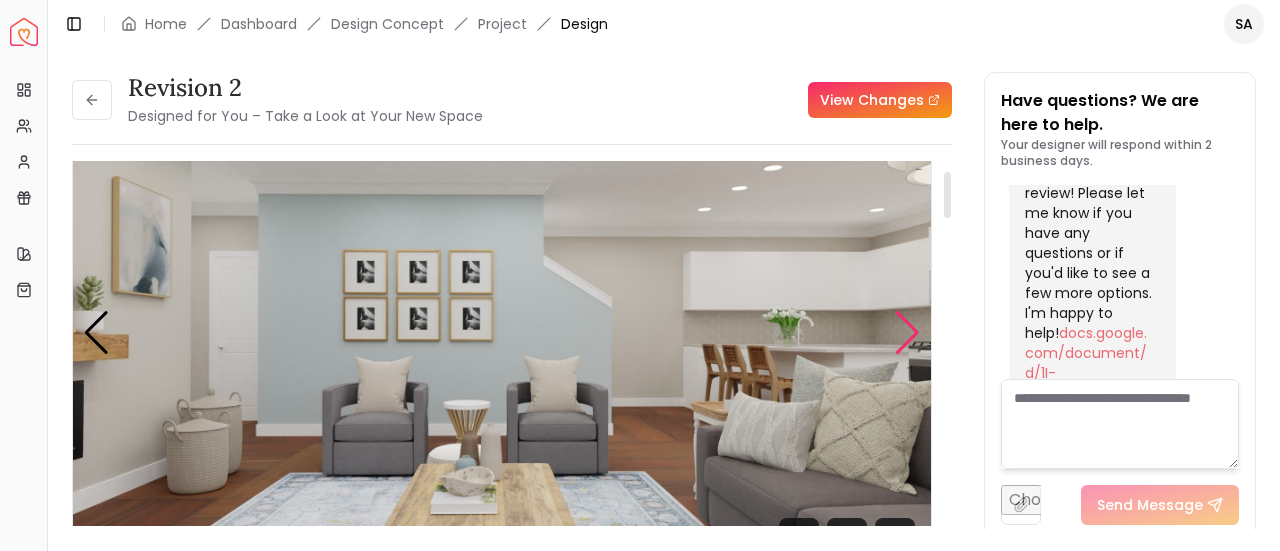 click at bounding box center (907, 333) 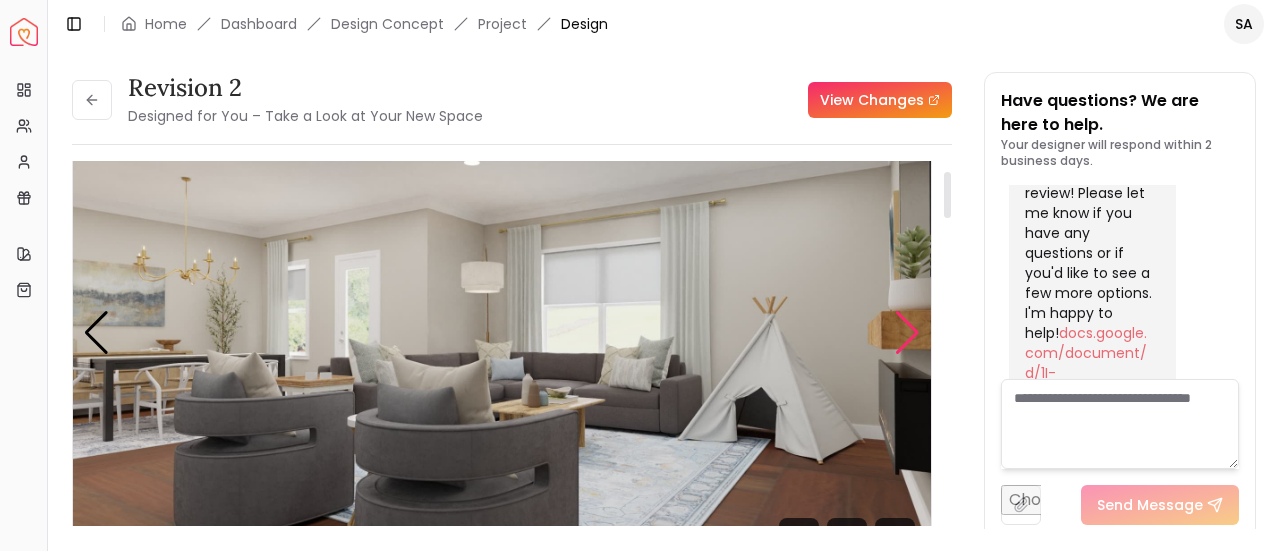click at bounding box center [907, 333] 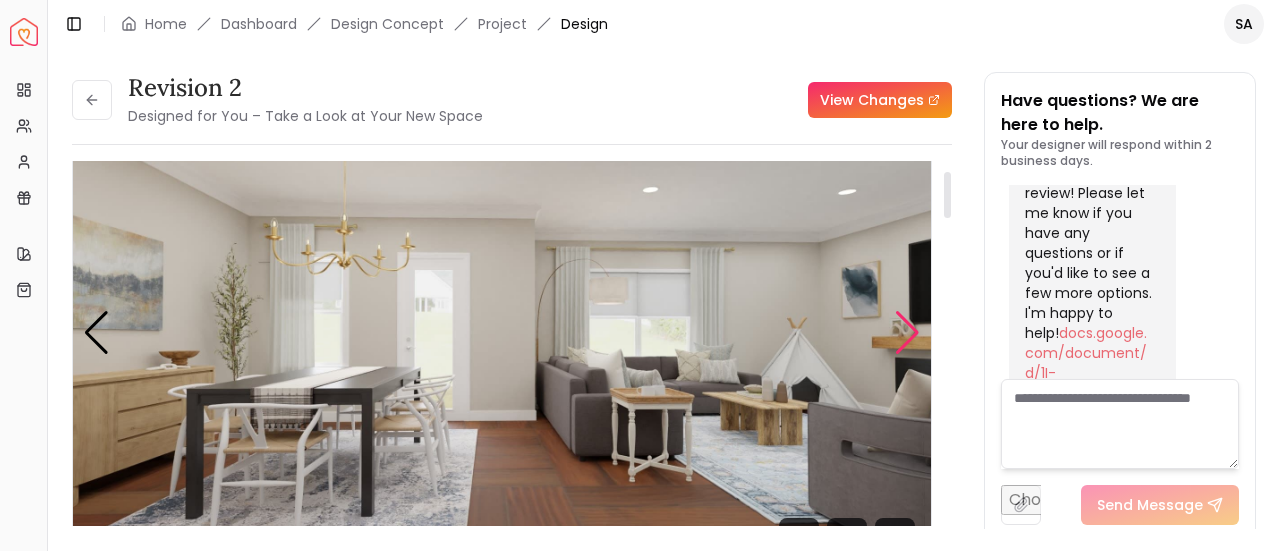 click at bounding box center (907, 333) 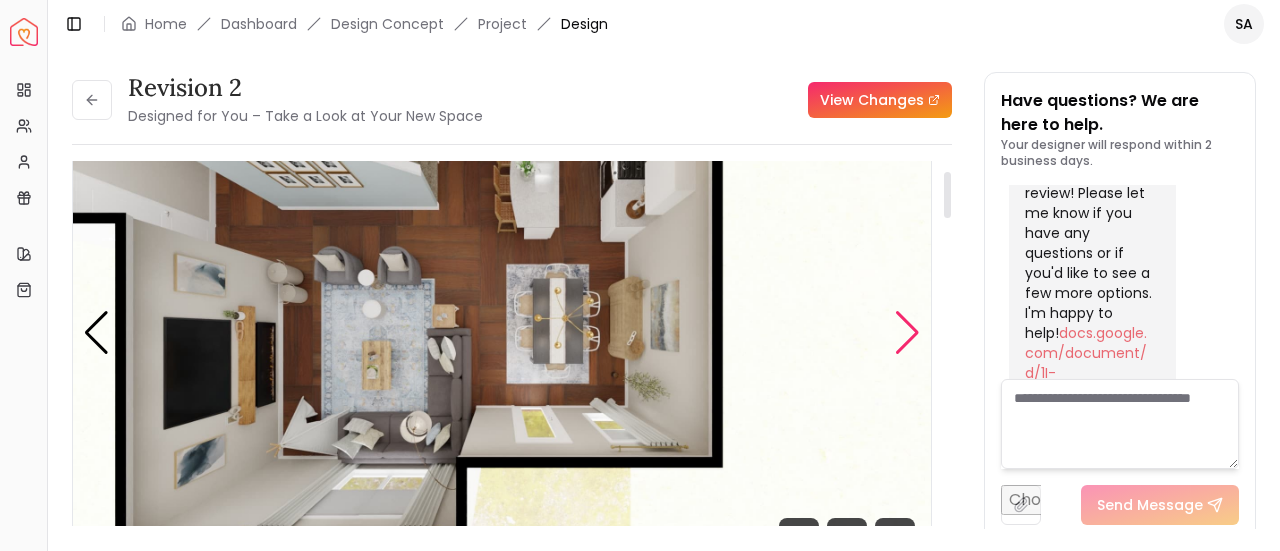 click at bounding box center [907, 333] 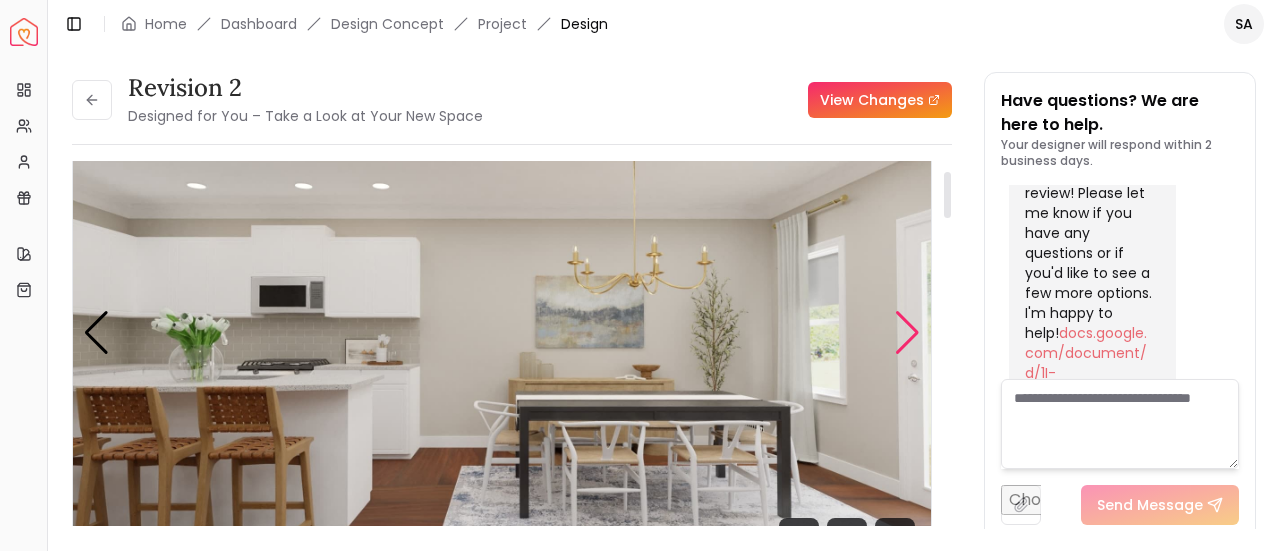 click at bounding box center (907, 333) 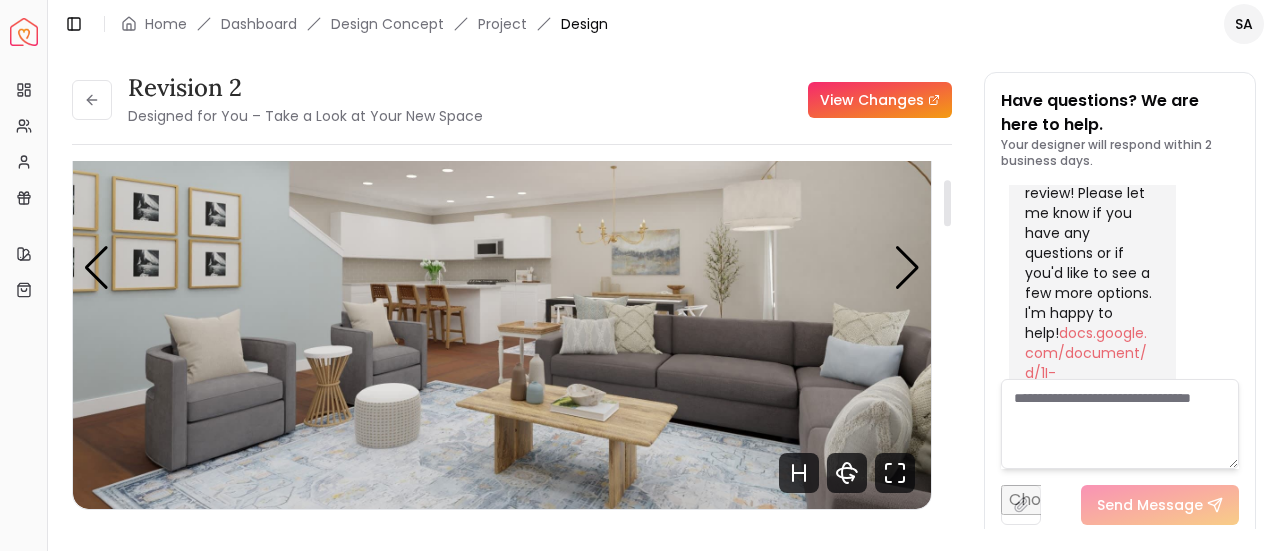 scroll, scrollTop: 143, scrollLeft: 0, axis: vertical 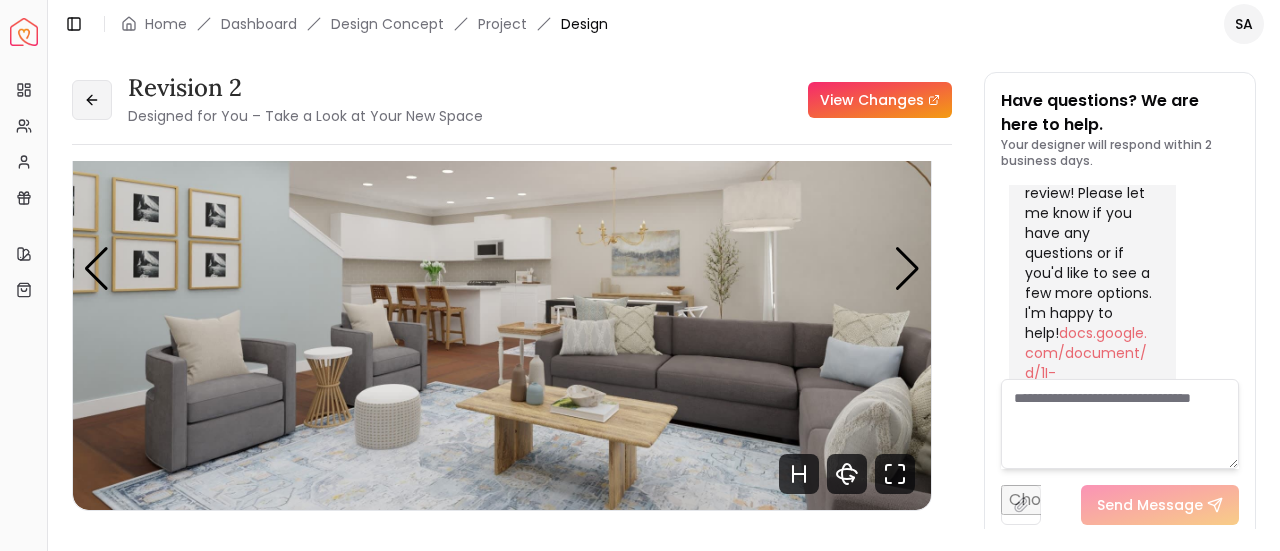 click at bounding box center (92, 100) 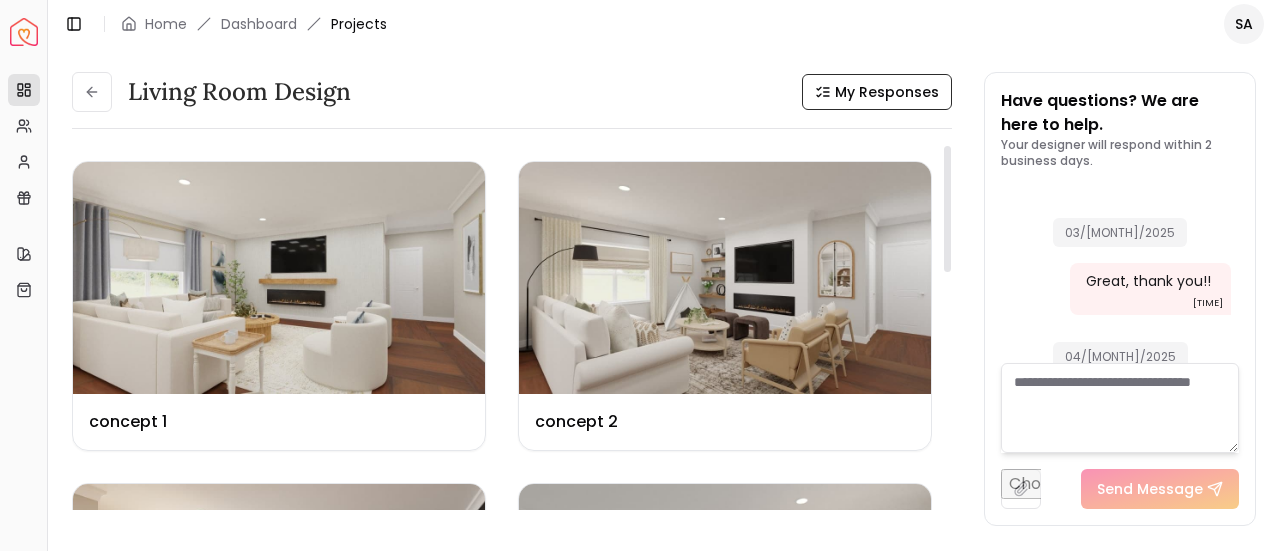scroll, scrollTop: 6580, scrollLeft: 0, axis: vertical 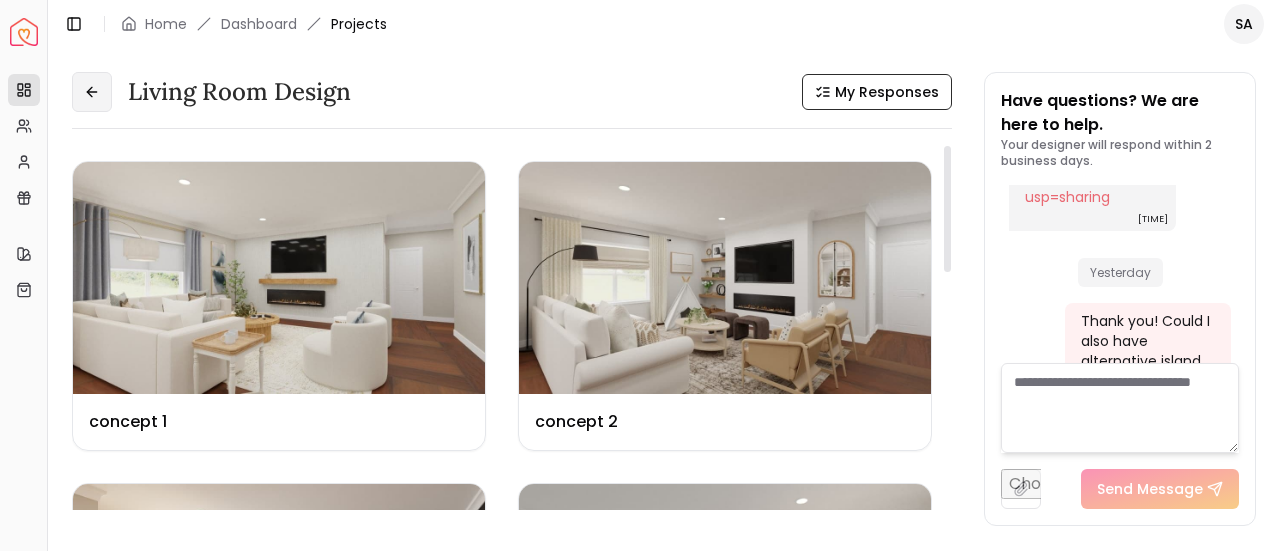 click 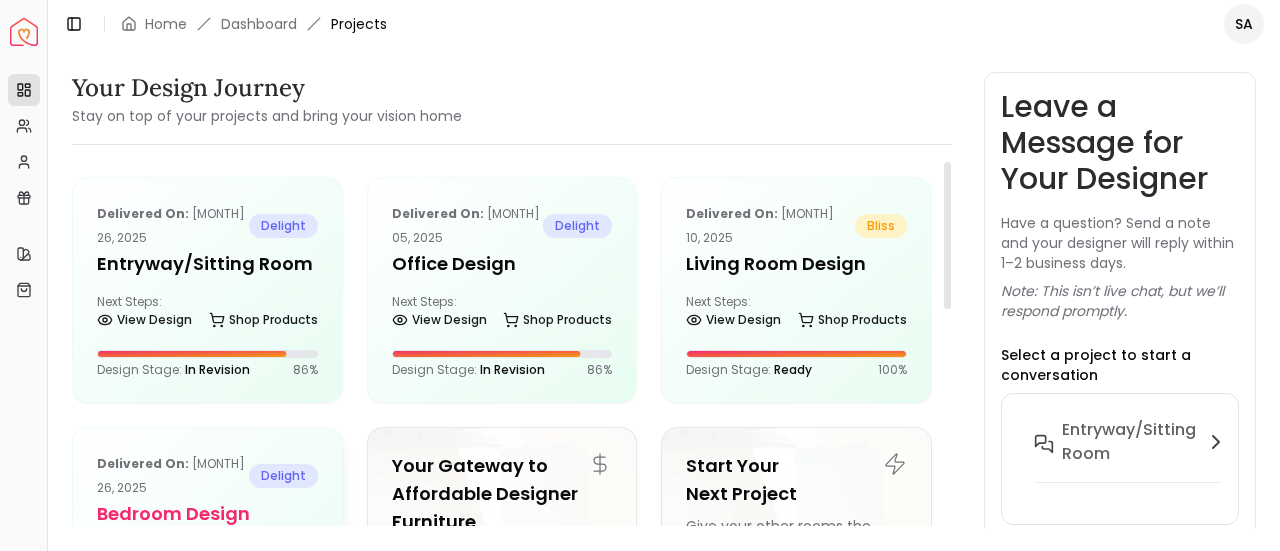 click on "Delivered on:   [MONTH] 26, 2025" at bounding box center [173, 476] 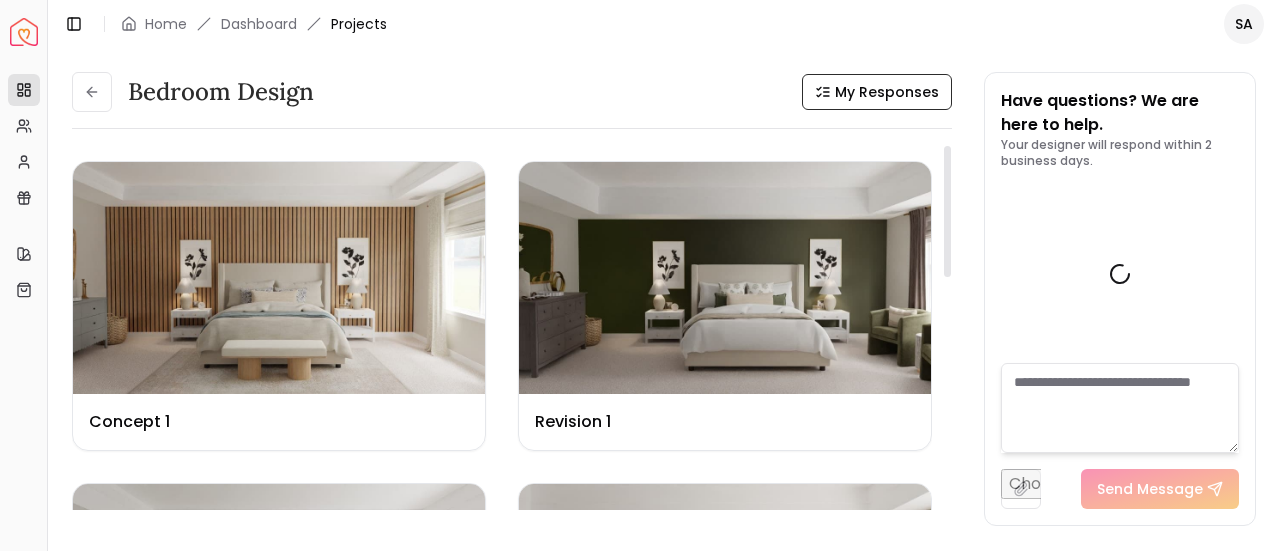 scroll, scrollTop: 7492, scrollLeft: 0, axis: vertical 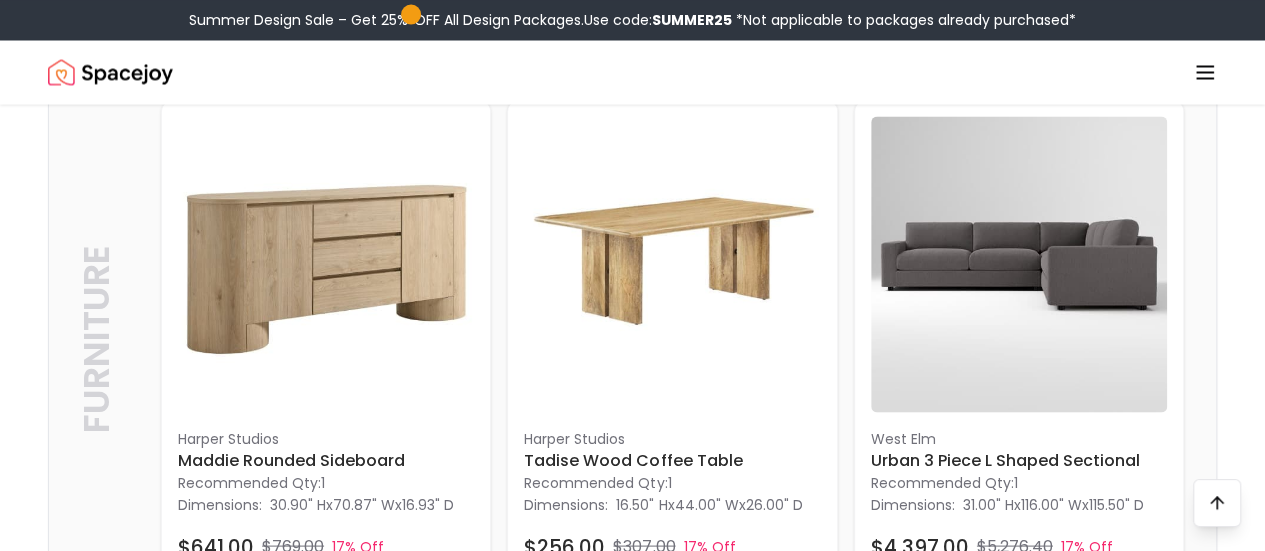 click on "Hudson Grey Swivel Chair" at bounding box center (326, 954) 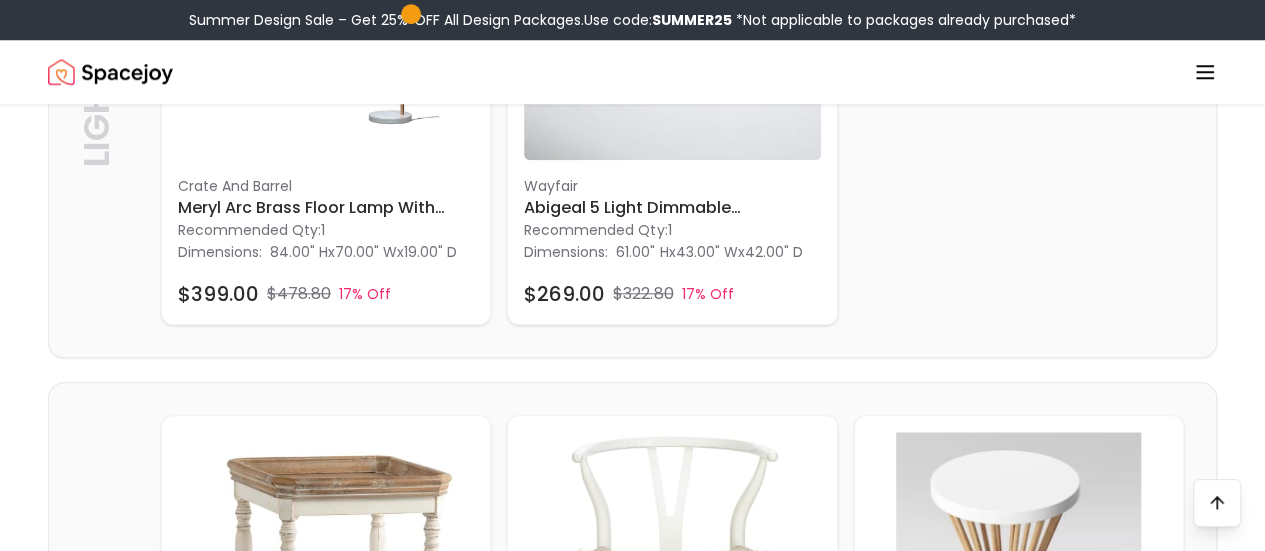 scroll, scrollTop: 1154, scrollLeft: 0, axis: vertical 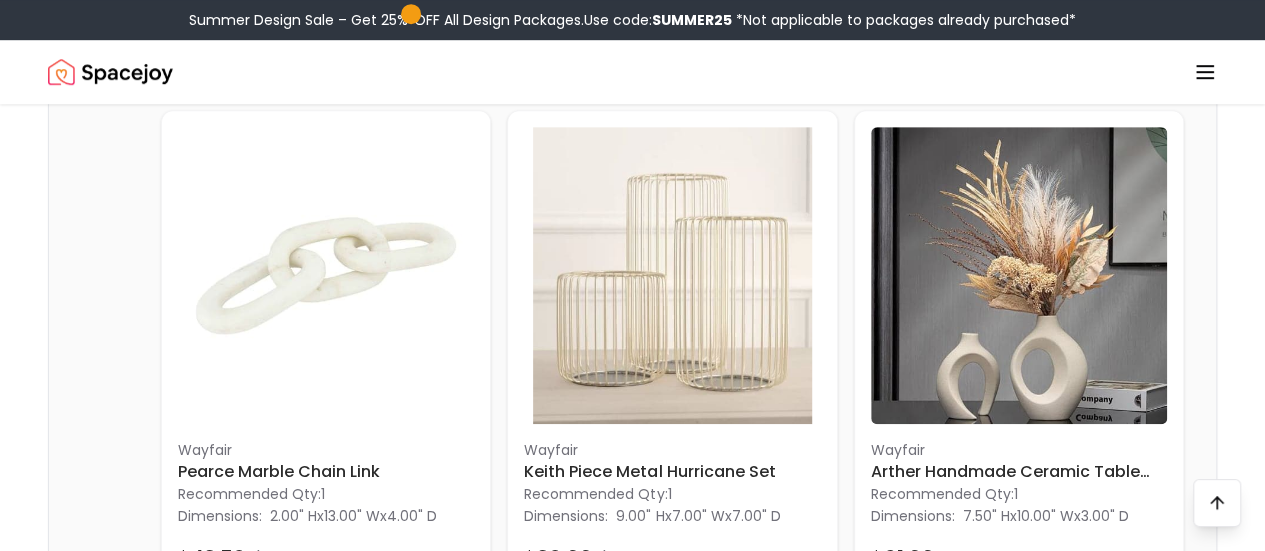 click at bounding box center [672, 1758] 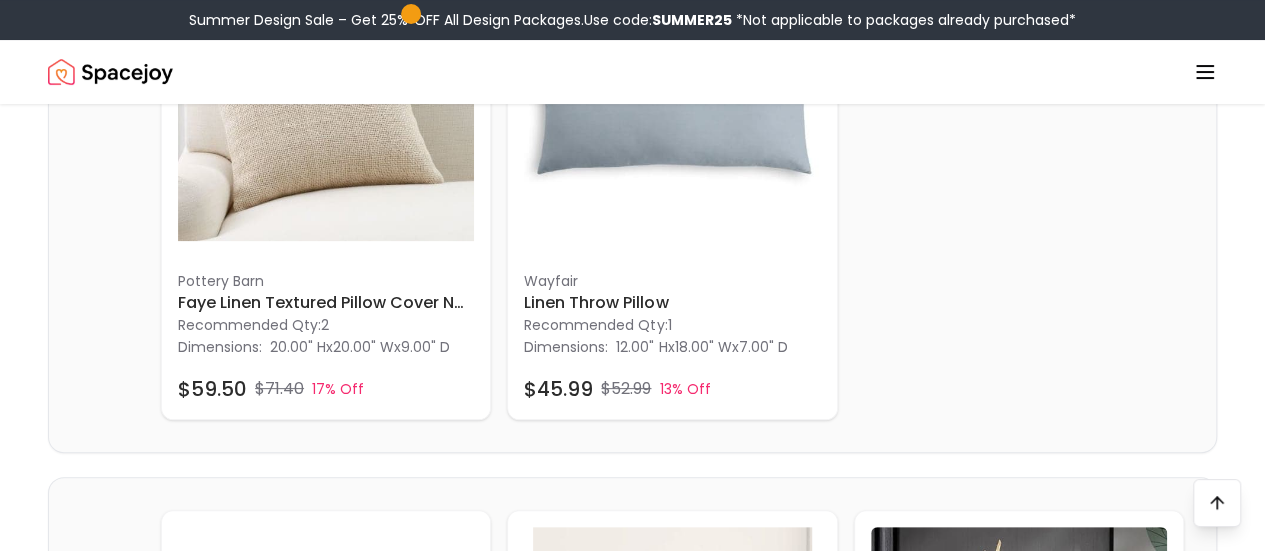 scroll, scrollTop: 3921, scrollLeft: 0, axis: vertical 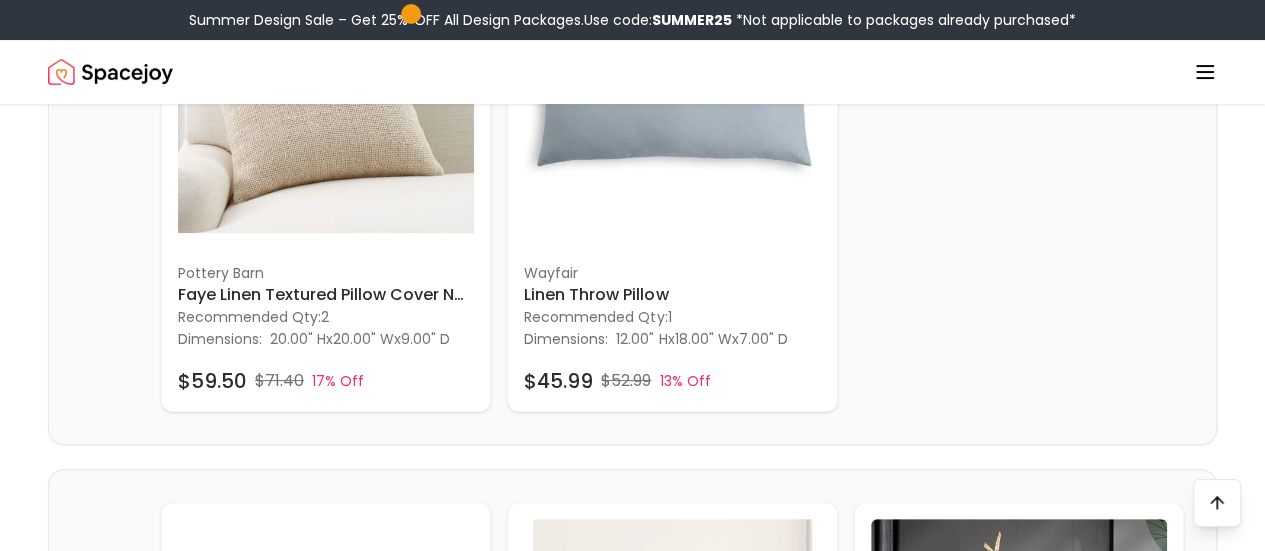 click on "Recommended Qty:  1" at bounding box center [672, 1874] 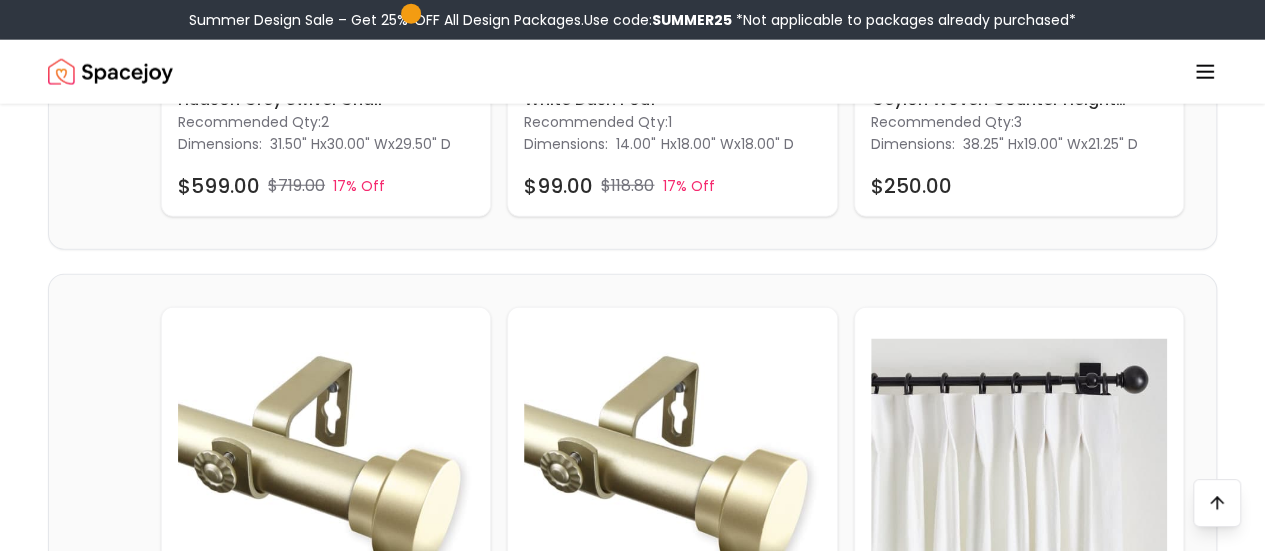 scroll, scrollTop: 2559, scrollLeft: 0, axis: vertical 